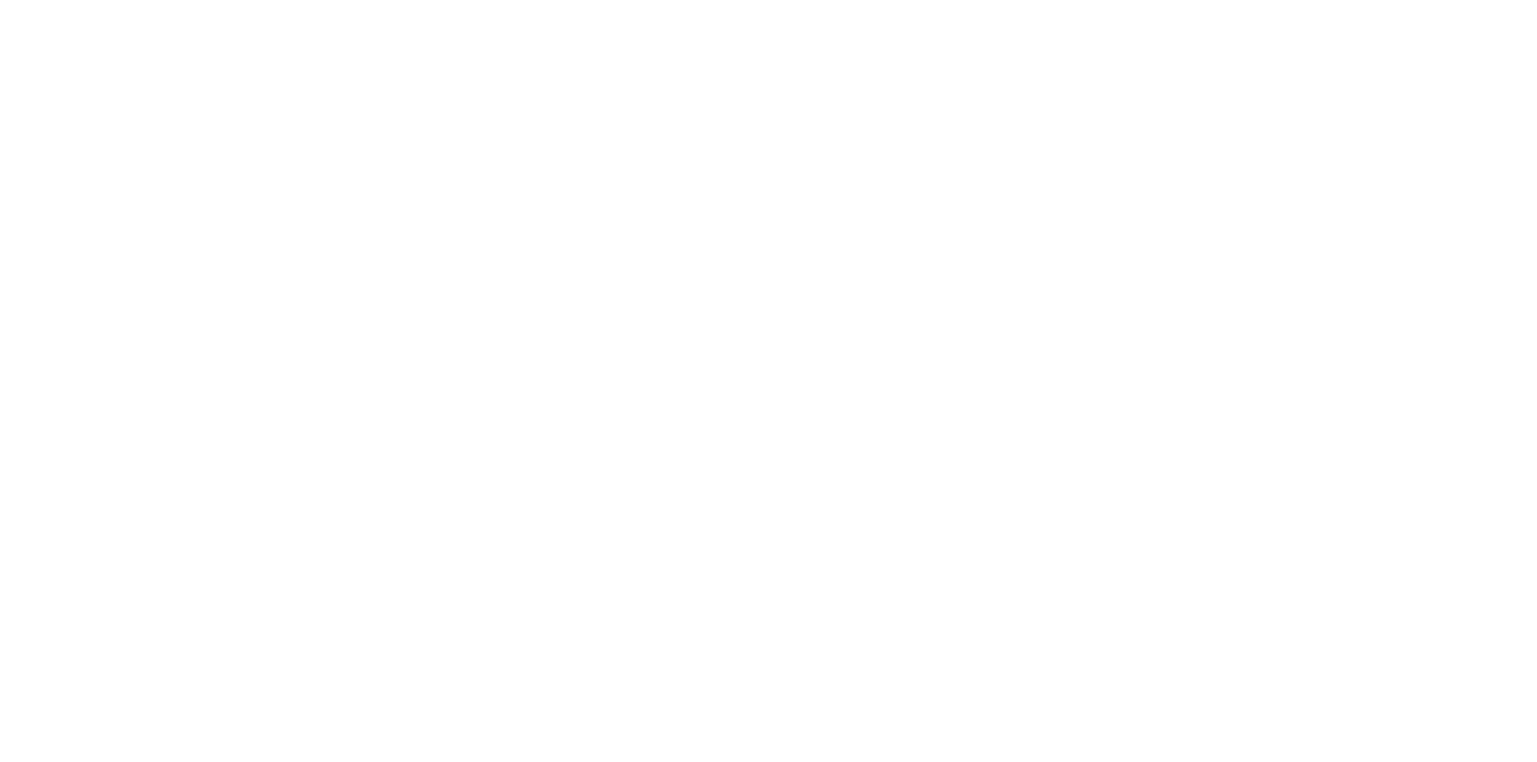 scroll, scrollTop: 0, scrollLeft: 0, axis: both 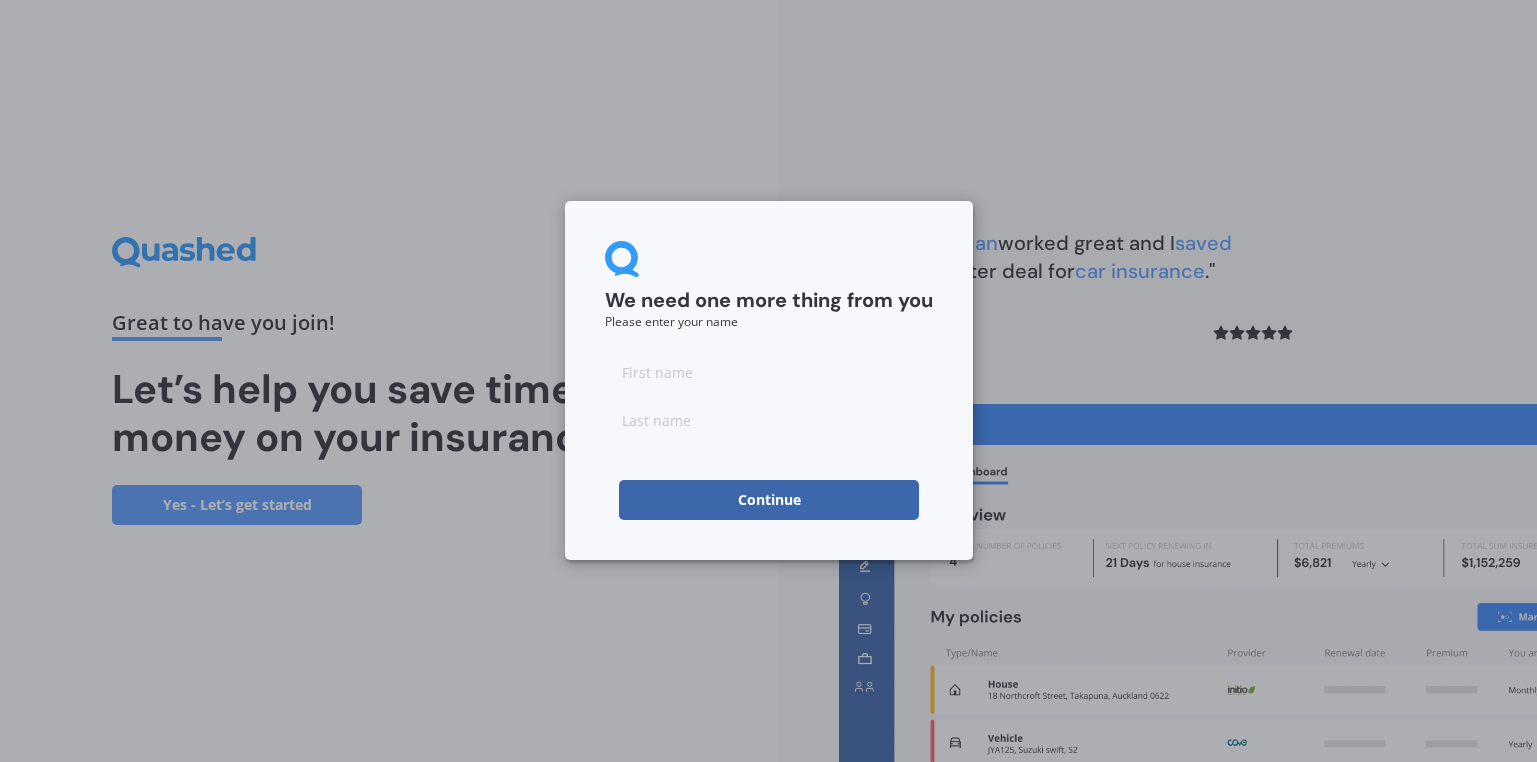 click at bounding box center (769, 372) 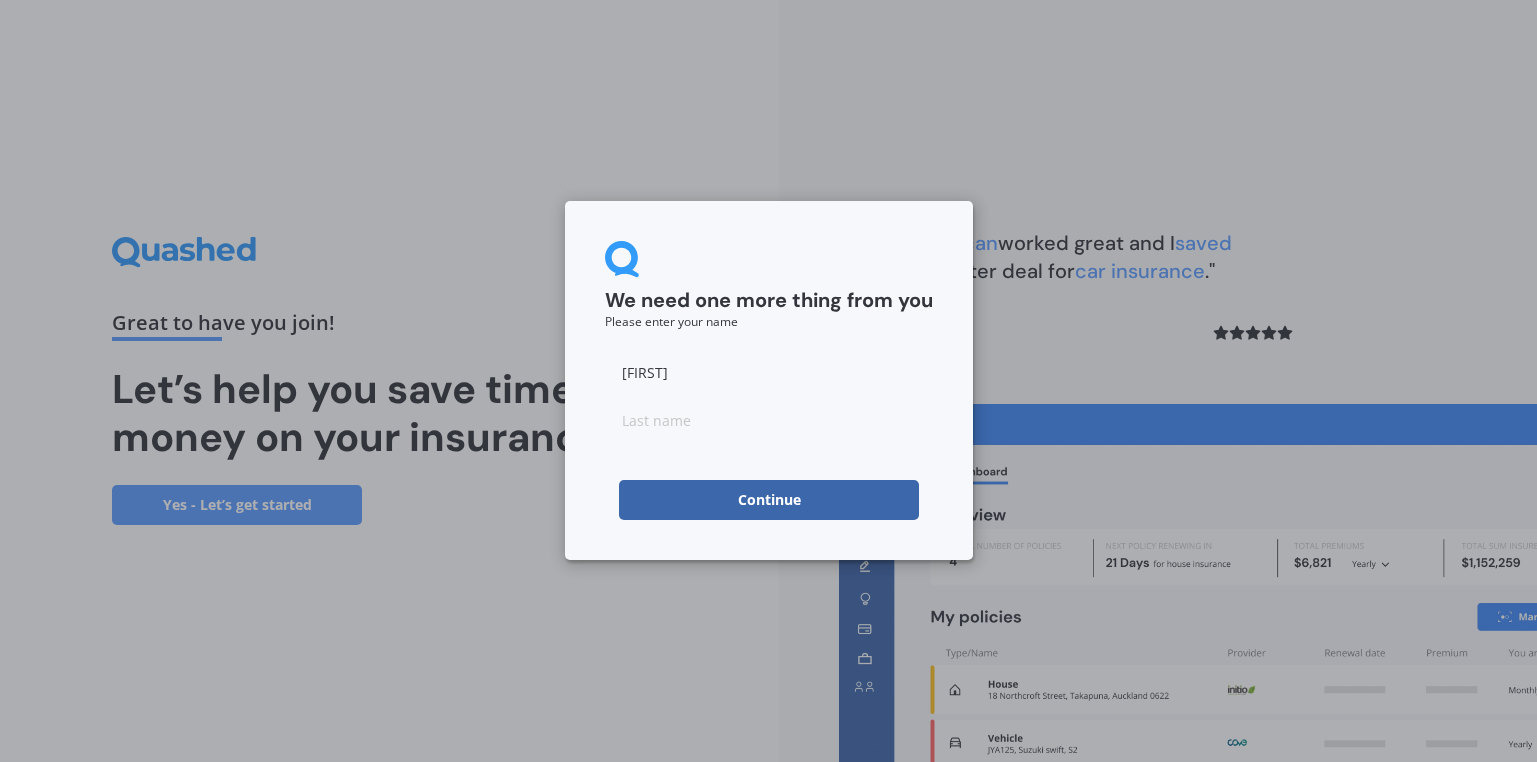 click at bounding box center [769, 420] 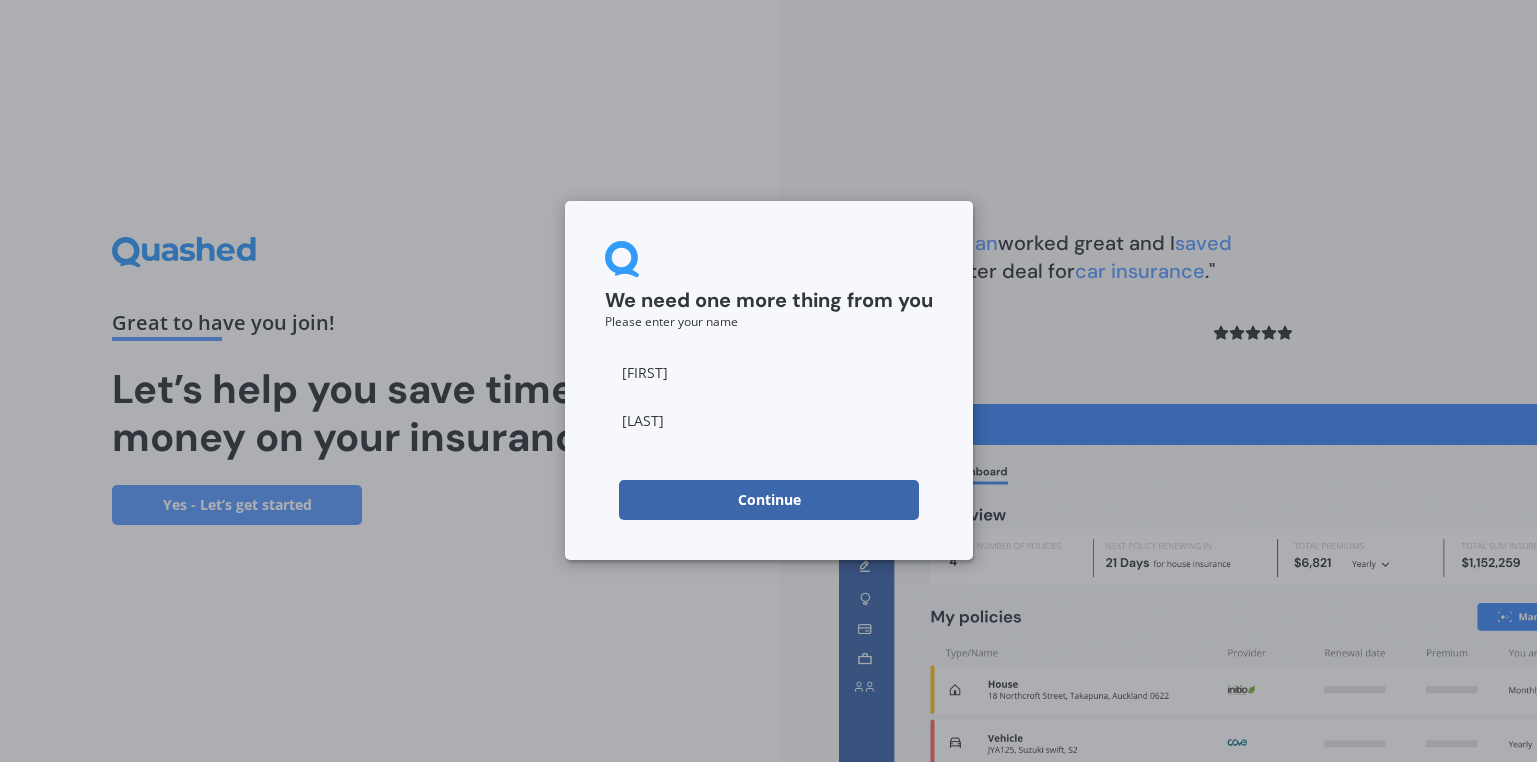 click on "Continue" at bounding box center (769, 500) 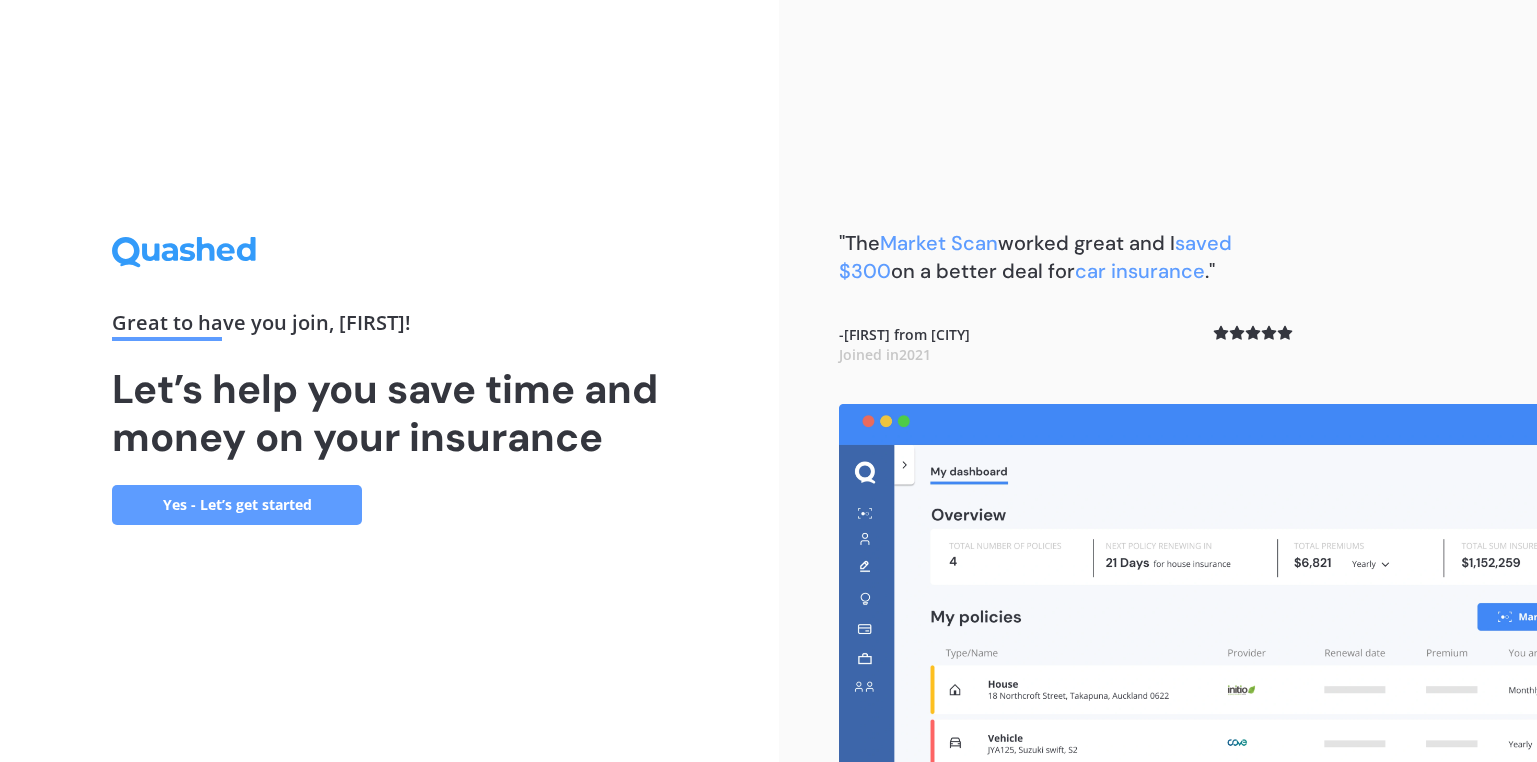 click on "Yes - Let’s get started" at bounding box center [237, 505] 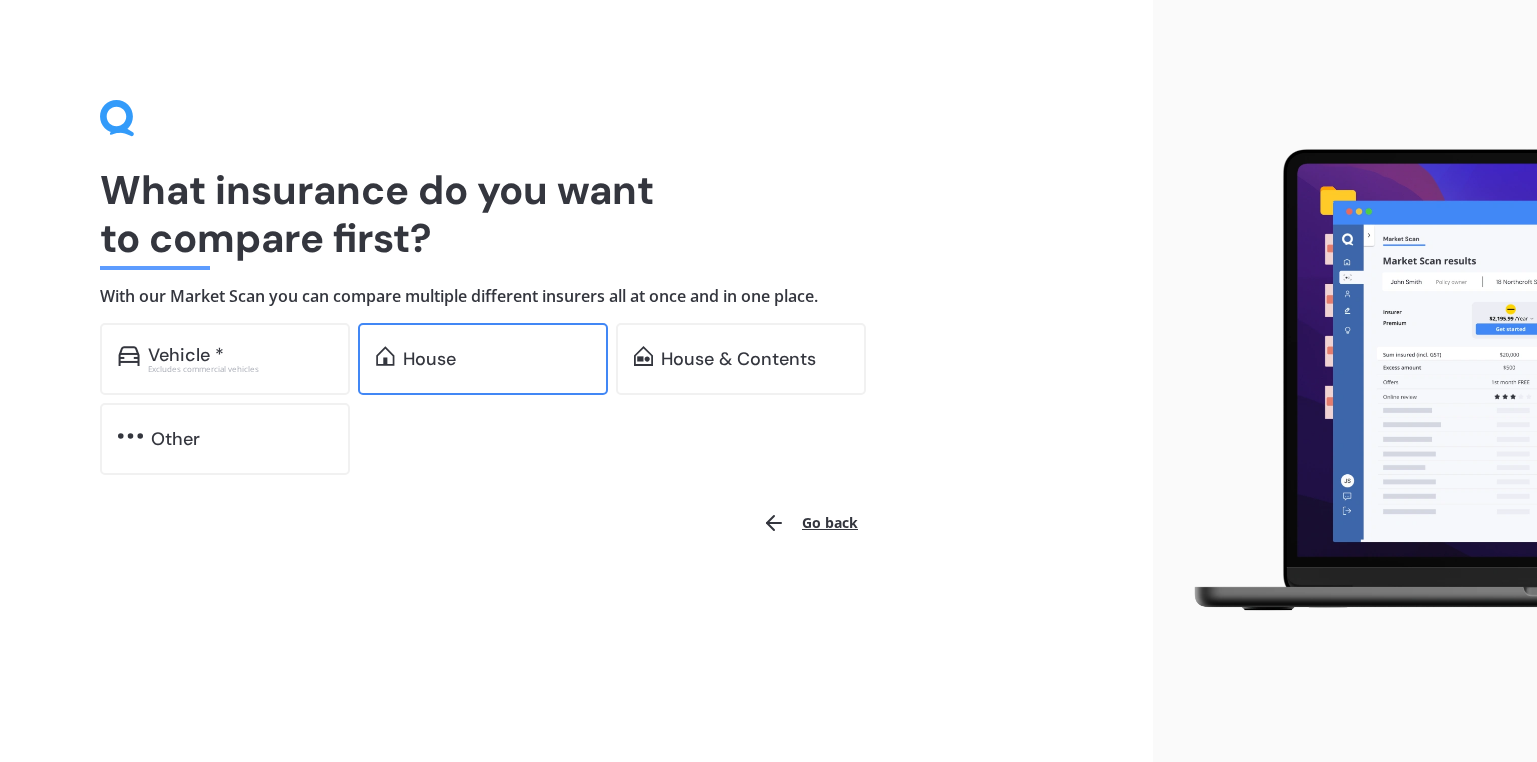 click on "House" at bounding box center [496, 359] 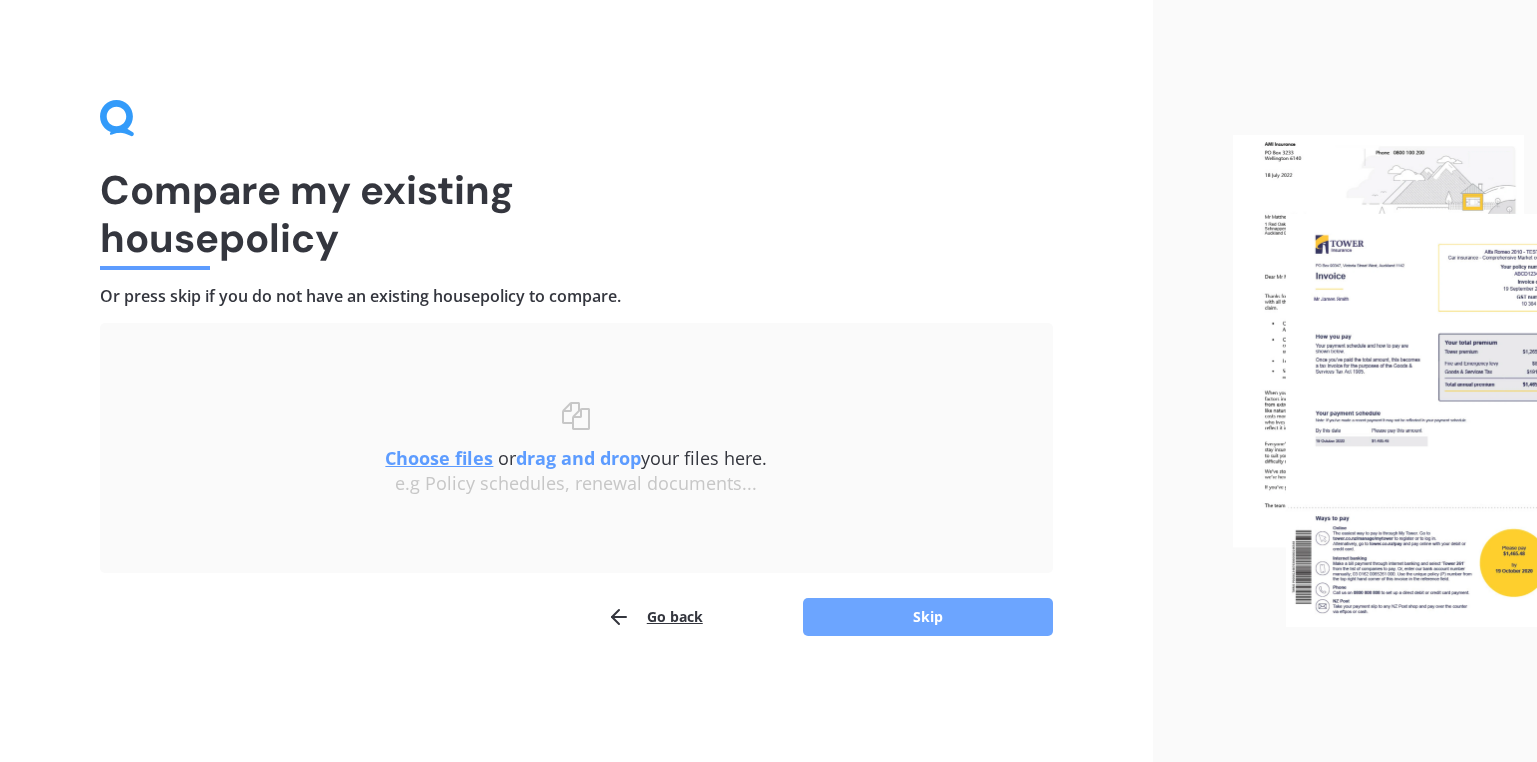 click on "Skip" at bounding box center [928, 617] 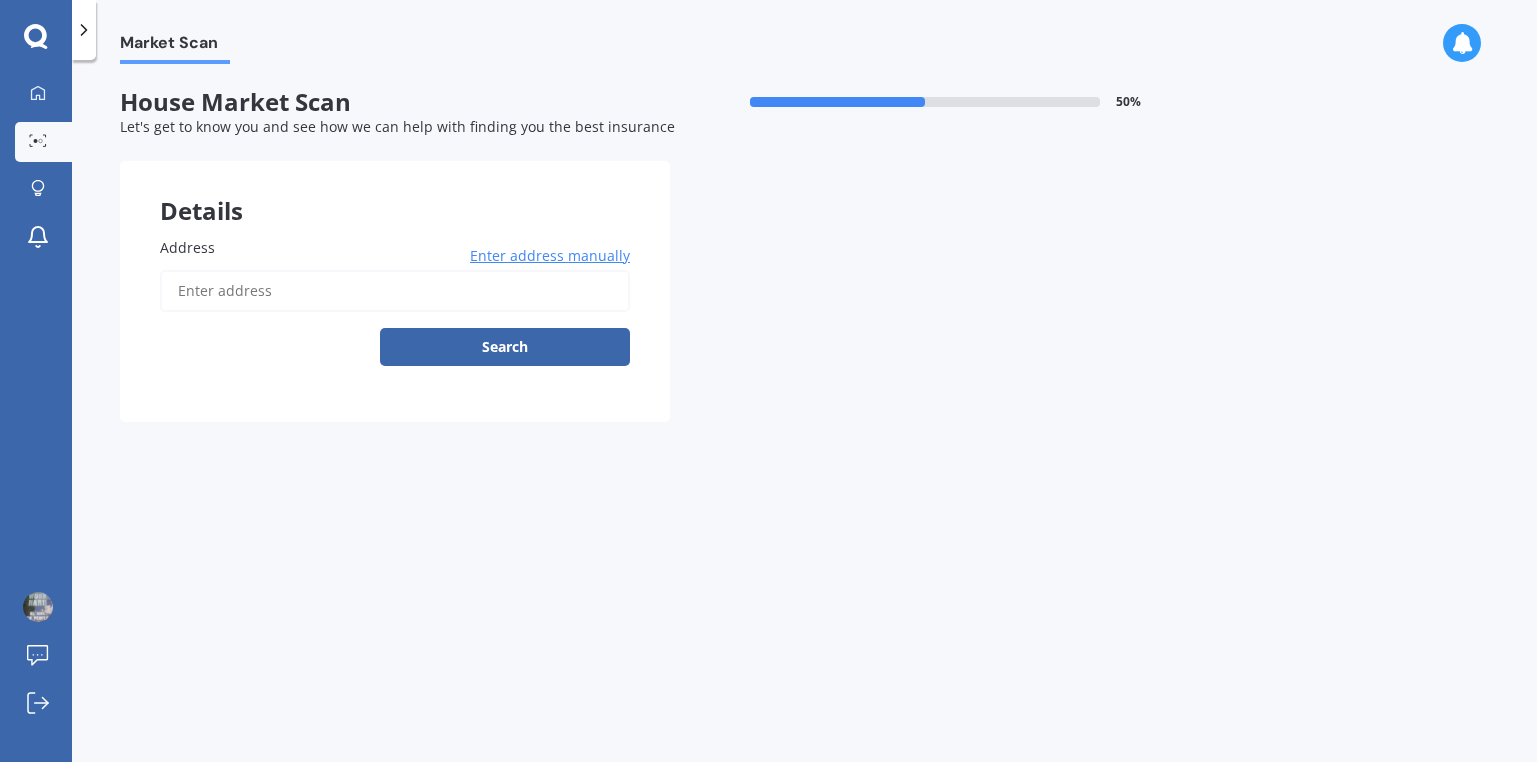 click on "Address" at bounding box center (395, 291) 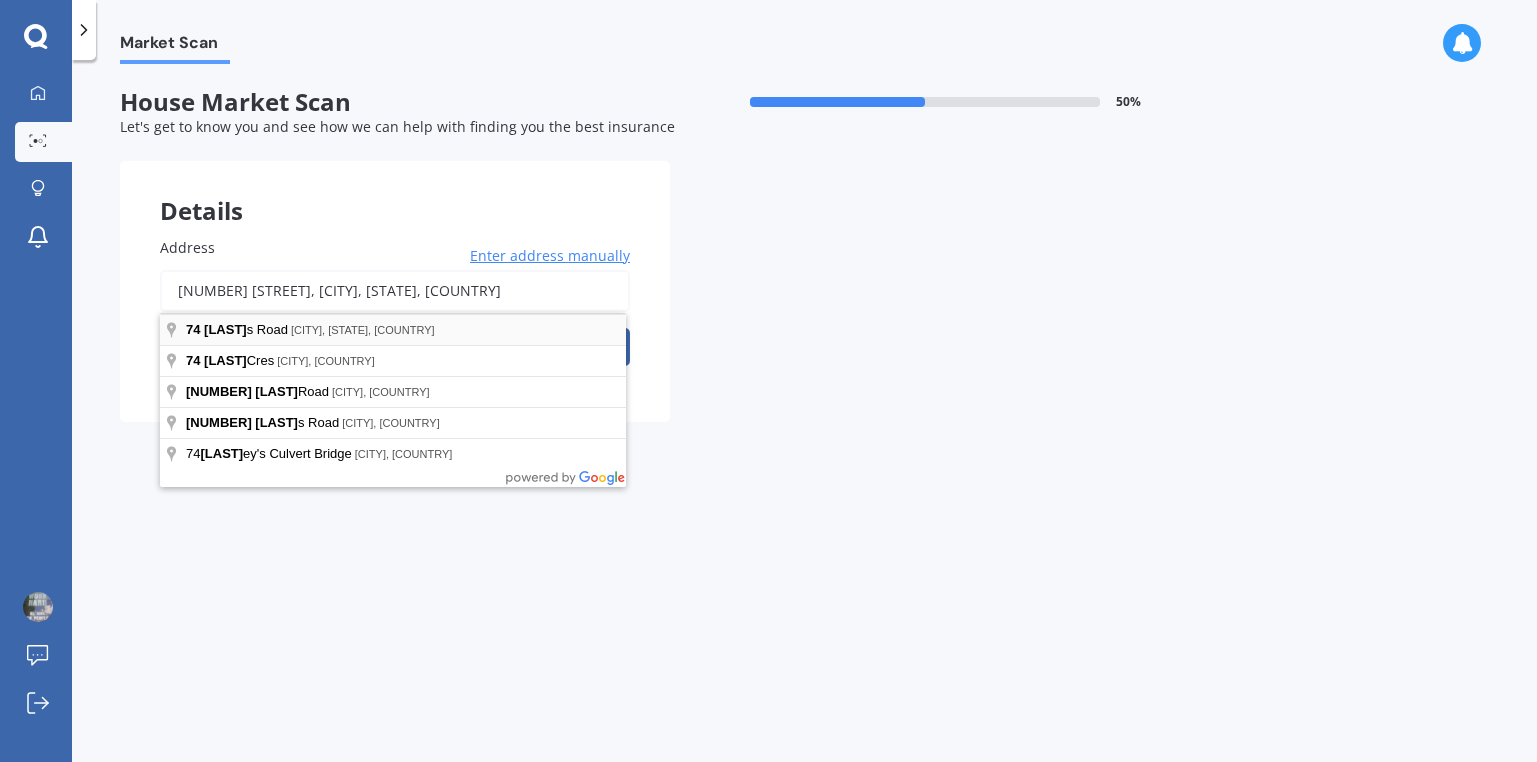 type on "[NUMBER] [STREET], [CITY], [STATE] [POSTAL_CODE]" 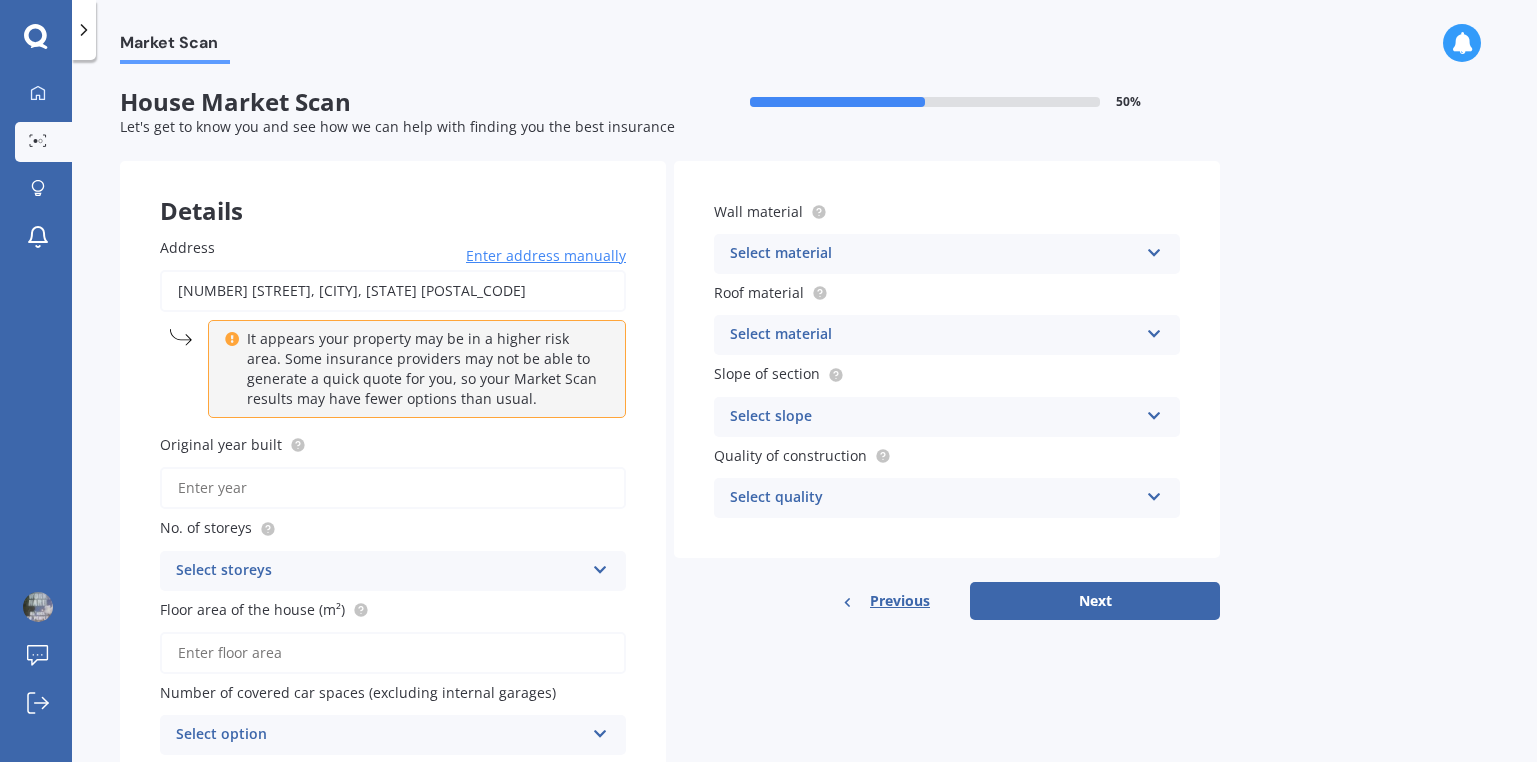 click on "Original year built" at bounding box center [393, 488] 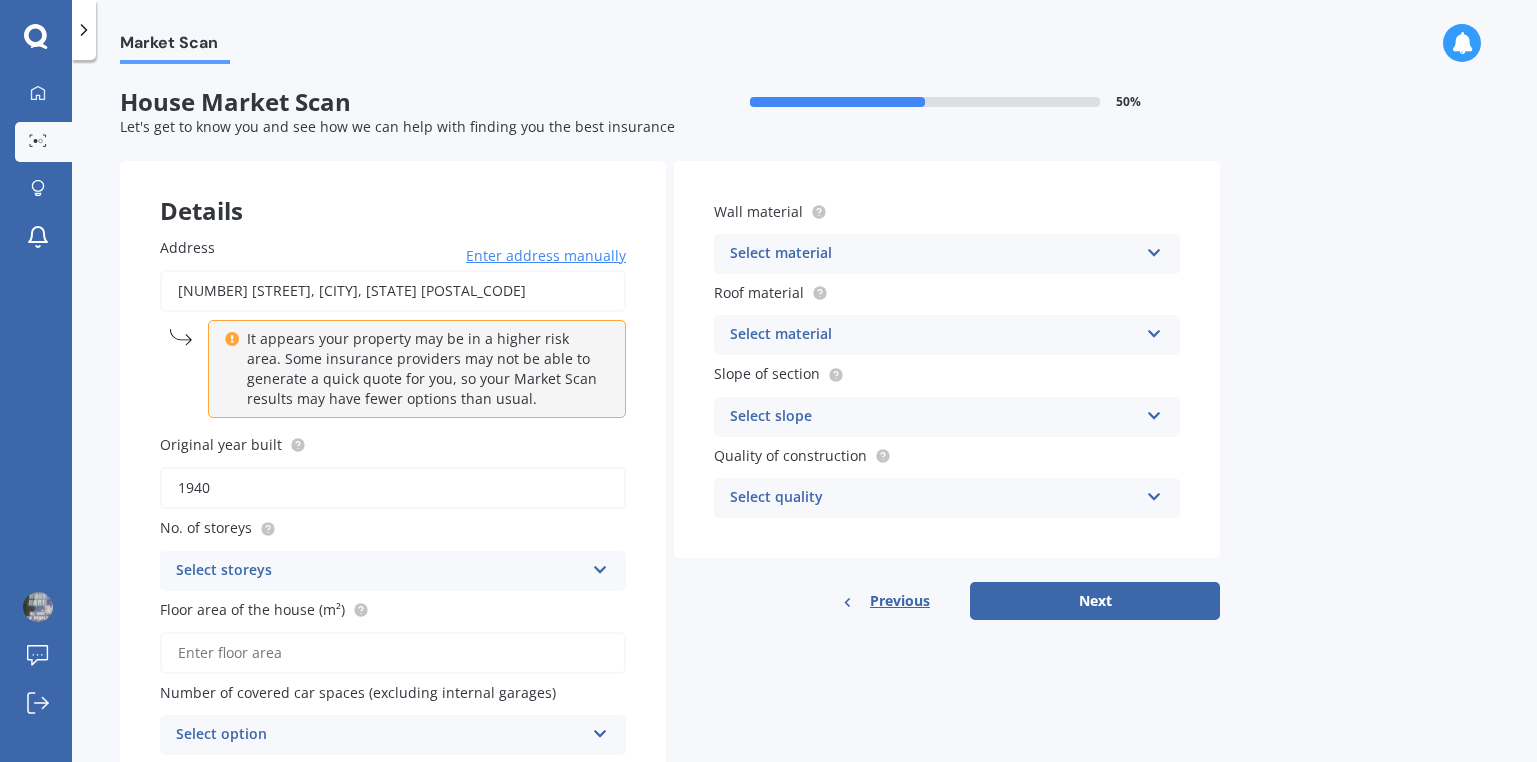 type on "1940" 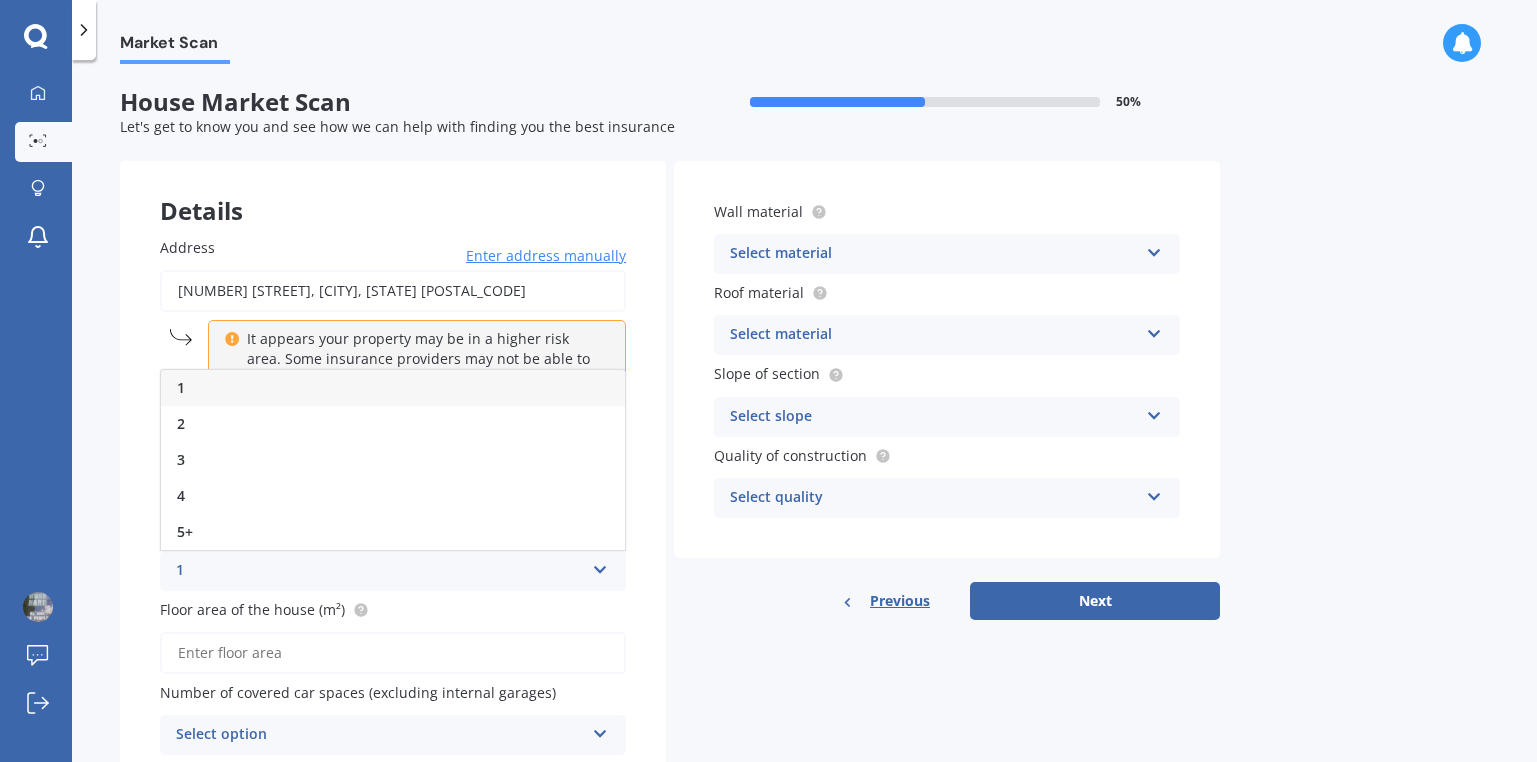 click on "1" at bounding box center [393, 388] 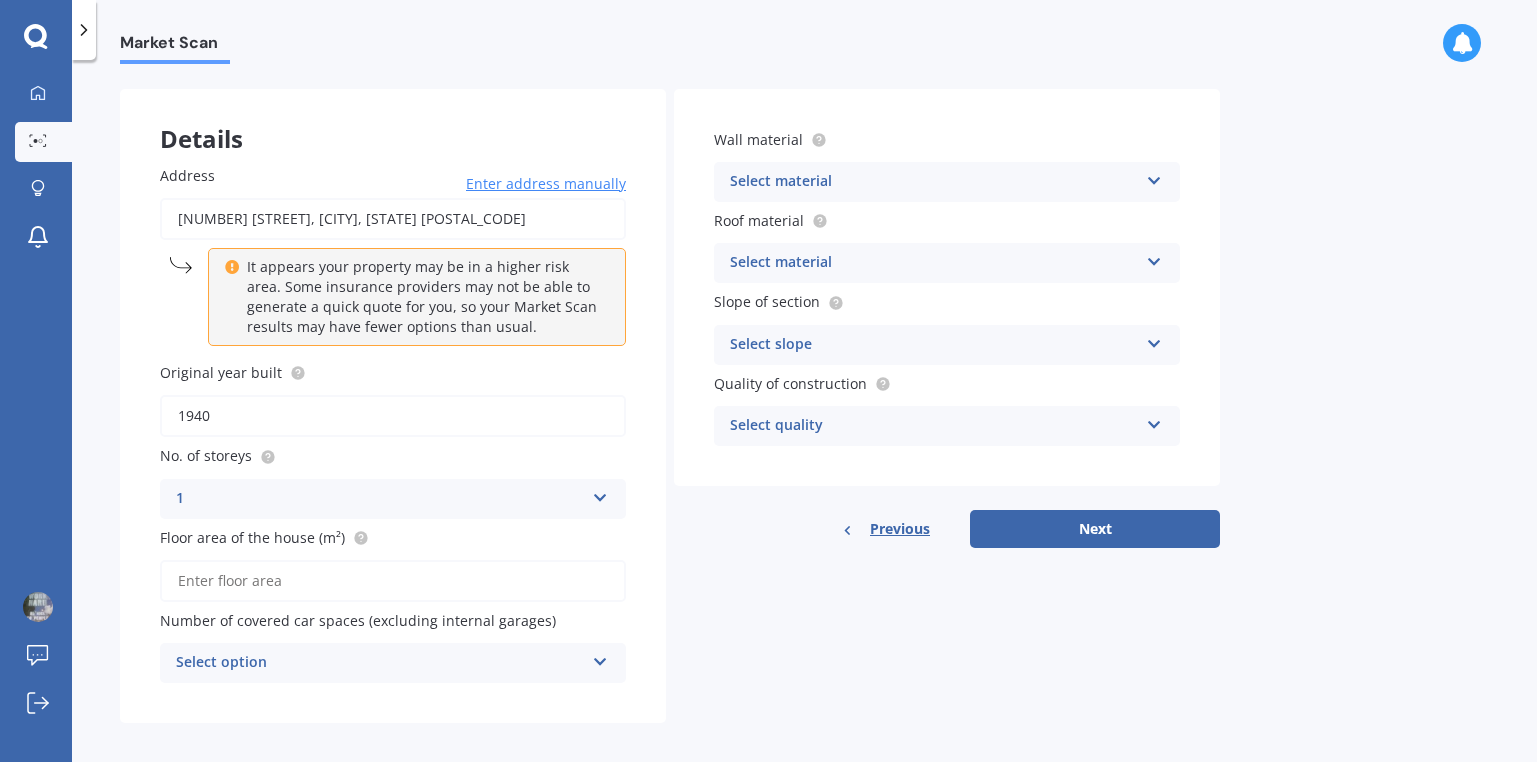 scroll, scrollTop: 87, scrollLeft: 0, axis: vertical 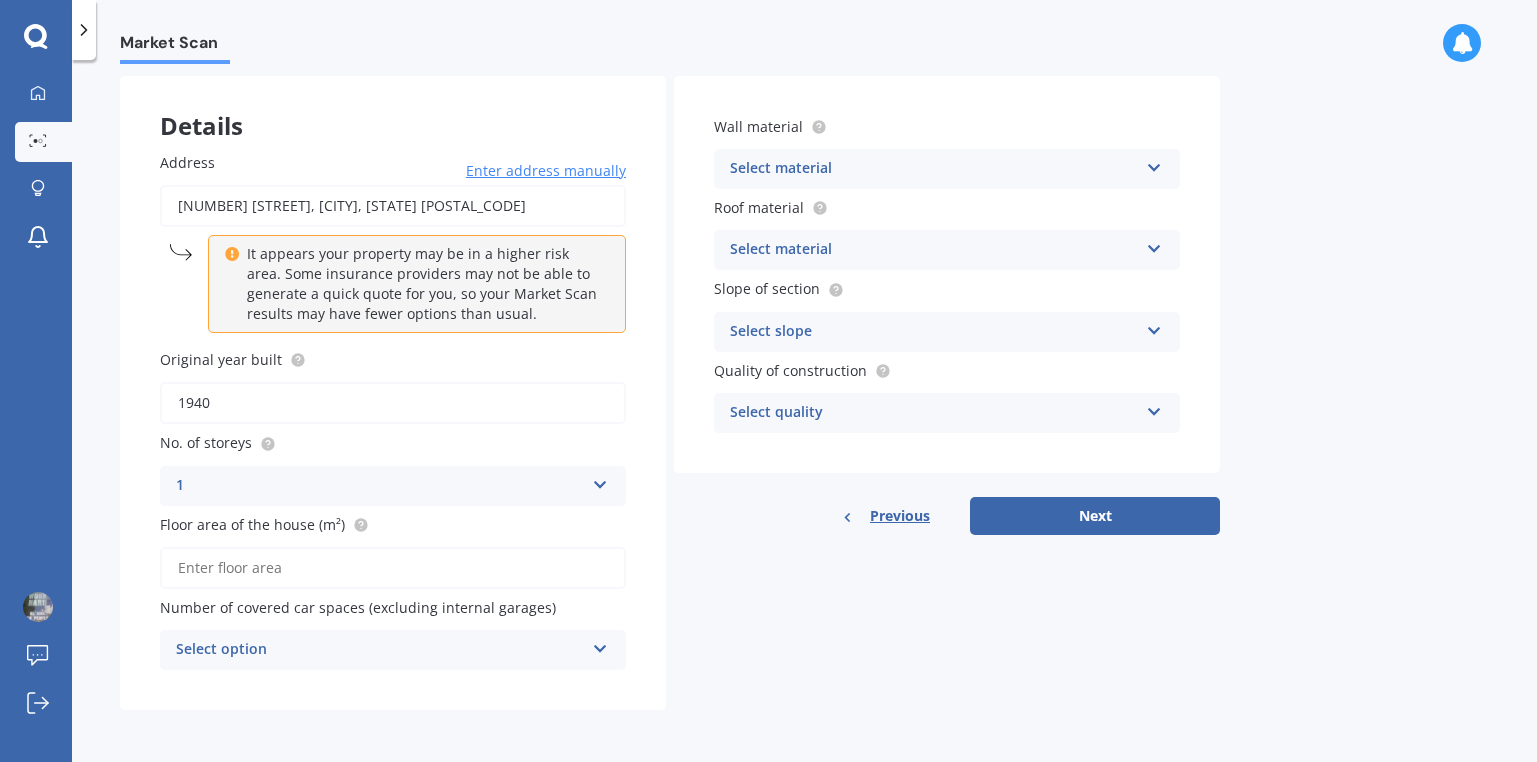 click on "Floor area of the house (m²)" at bounding box center (393, 568) 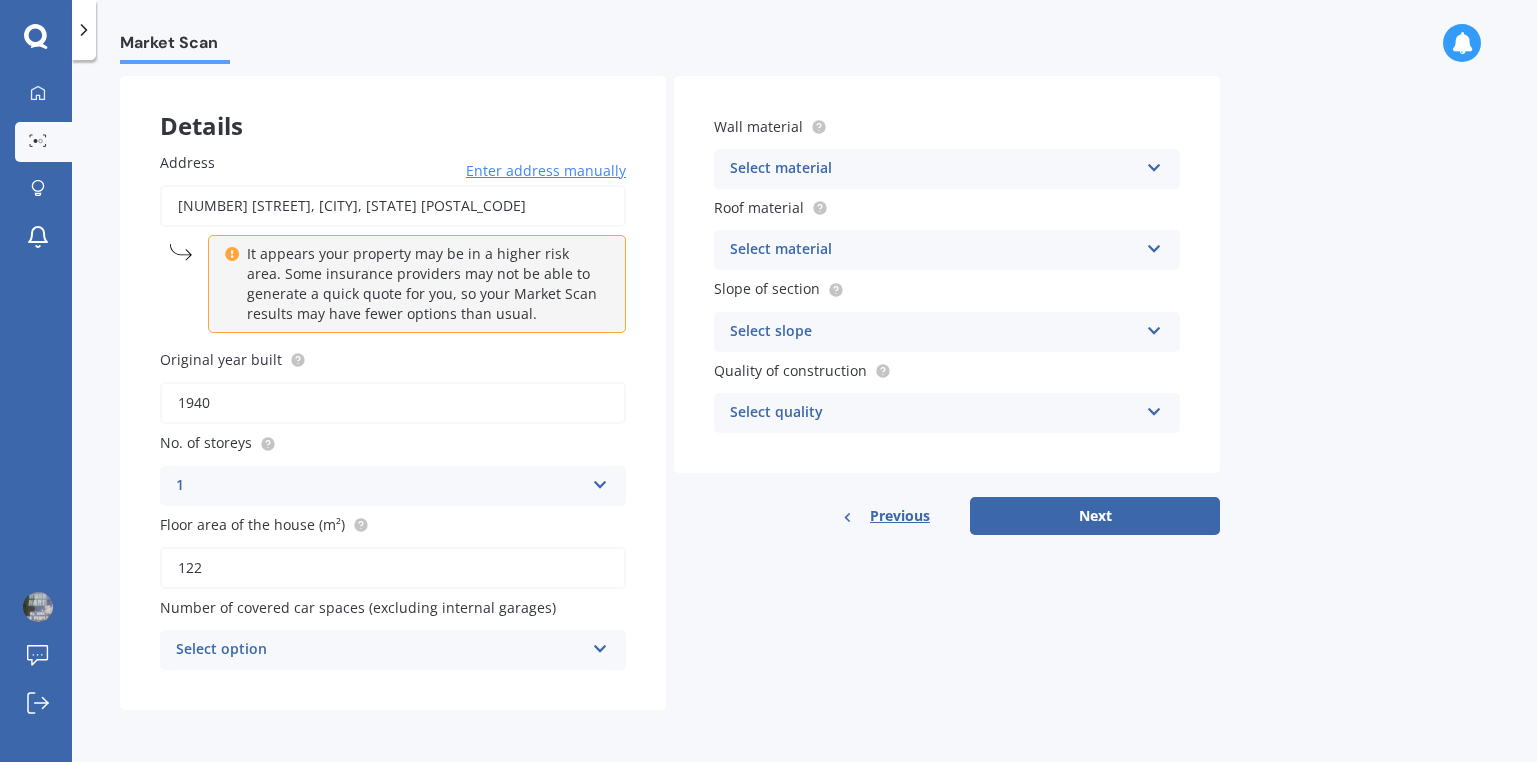 type on "122" 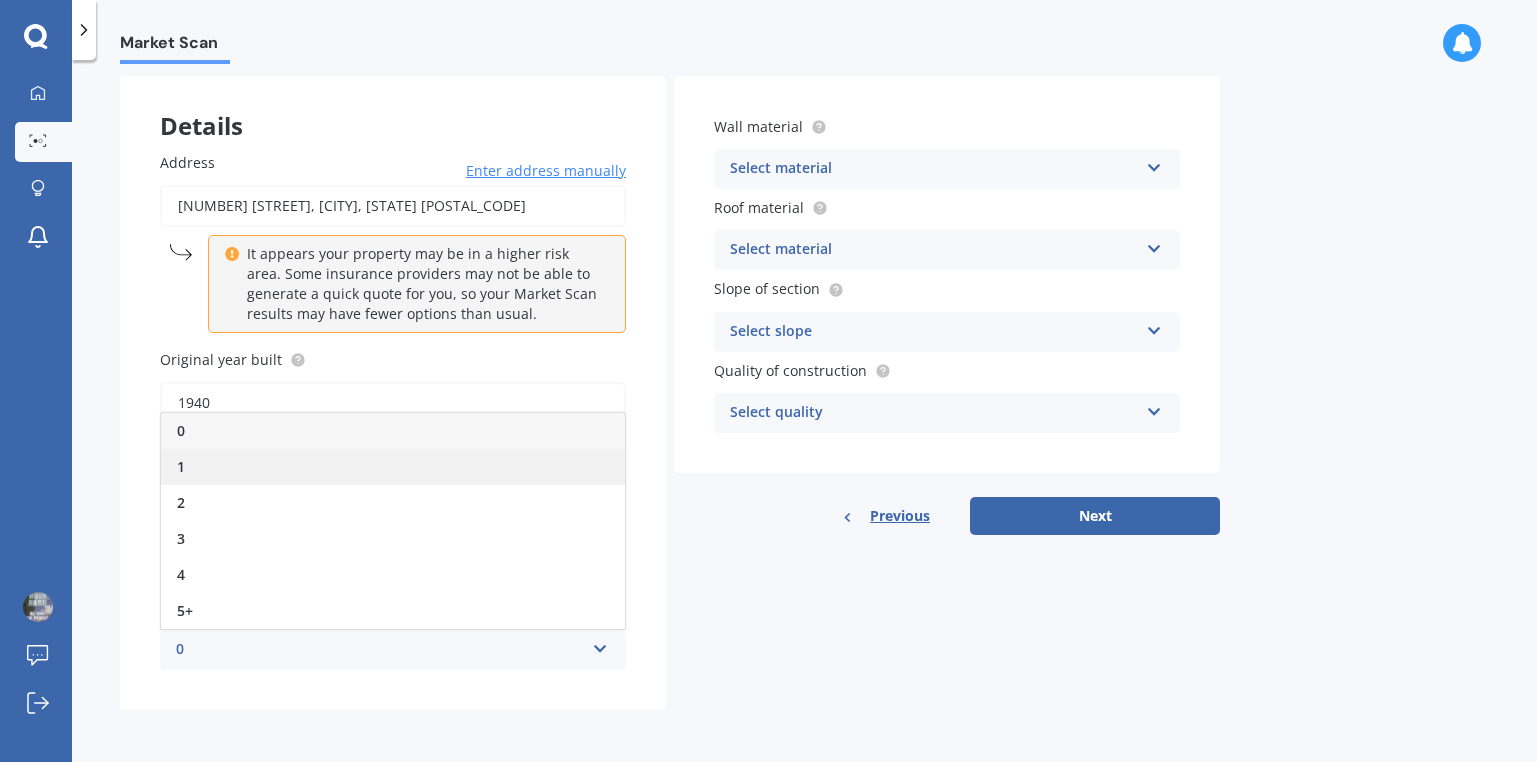 click on "1" at bounding box center (393, 467) 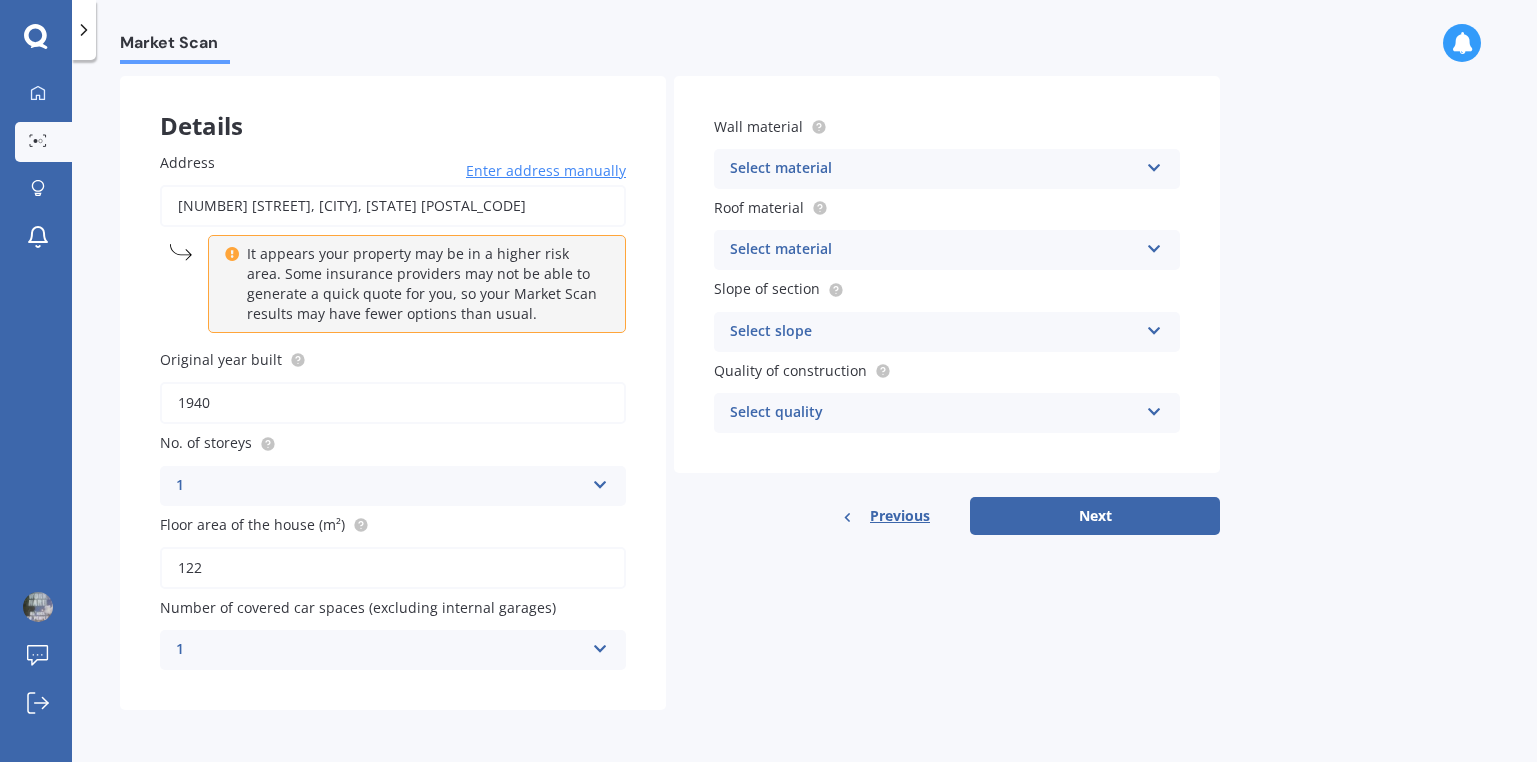 click at bounding box center [1154, 164] 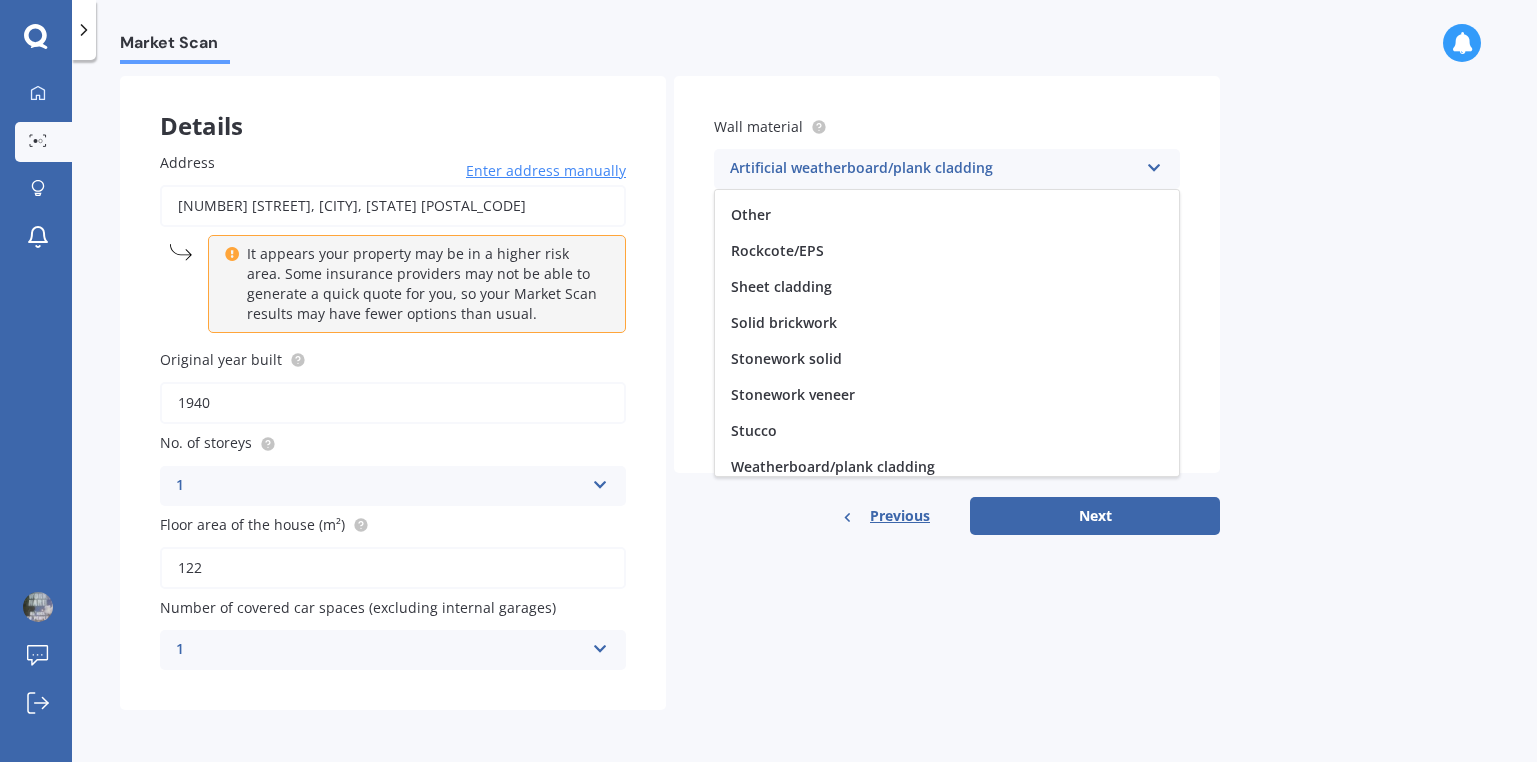 scroll, scrollTop: 174, scrollLeft: 0, axis: vertical 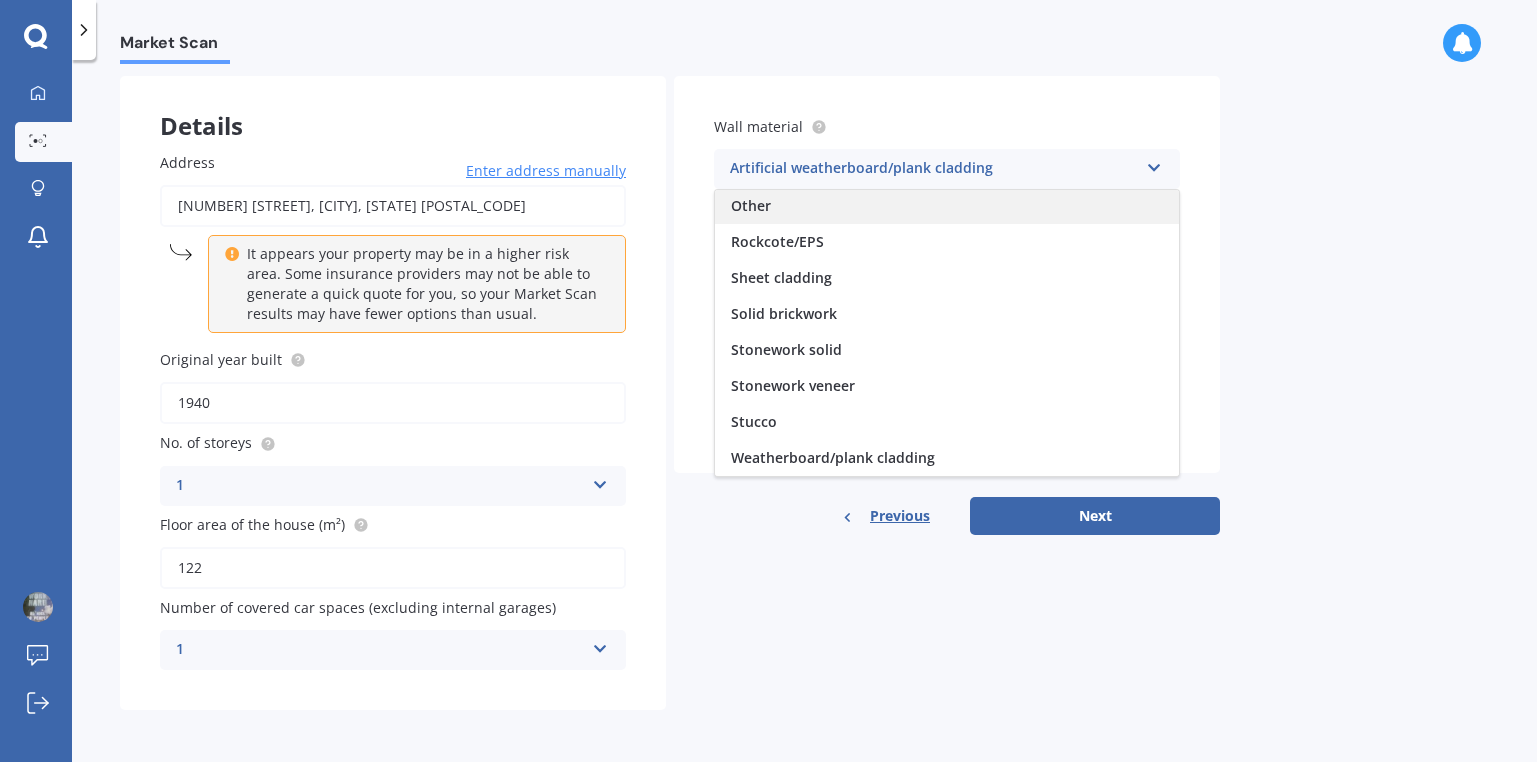 click on "Other" at bounding box center (947, 206) 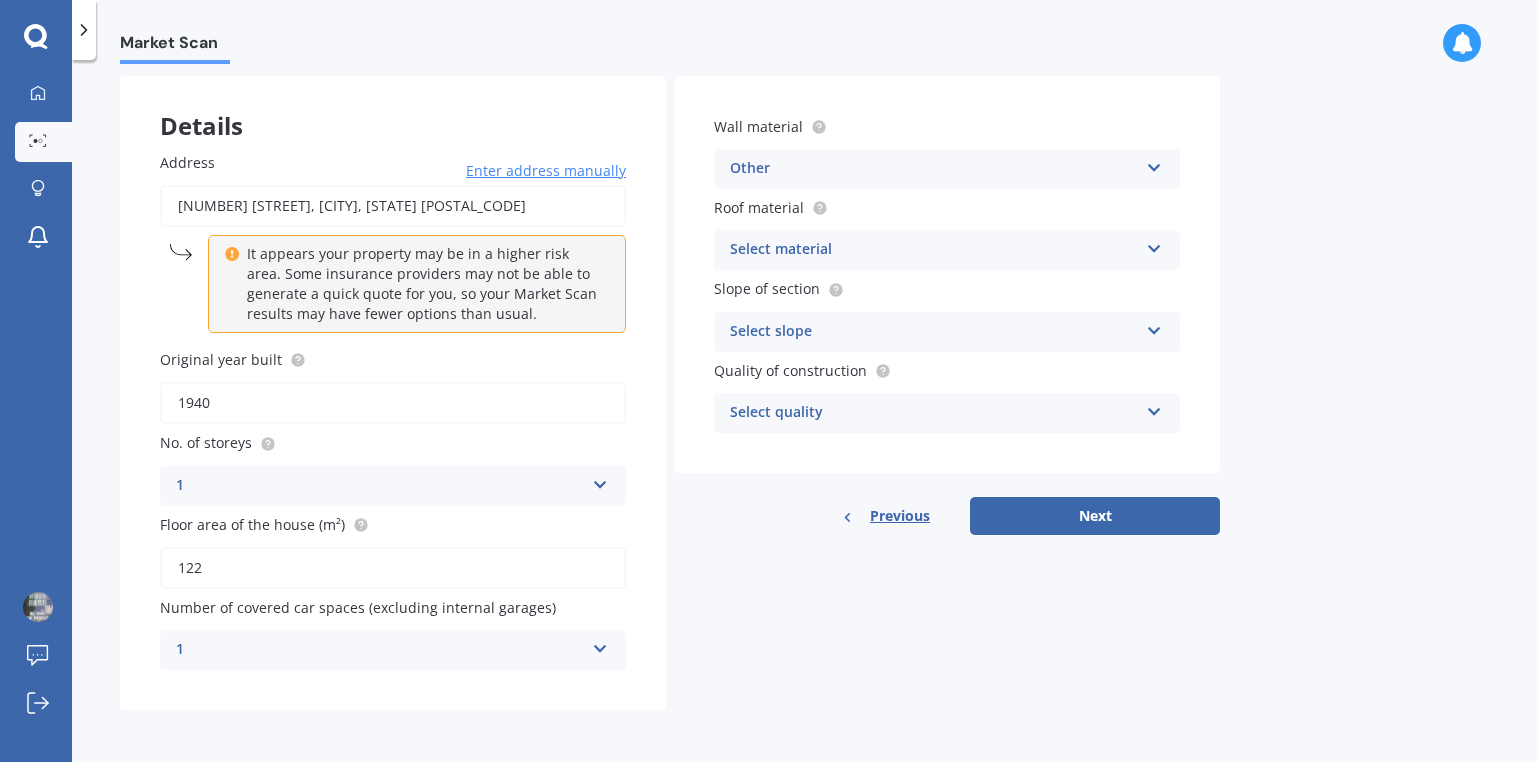 click on "Select material" at bounding box center [934, 250] 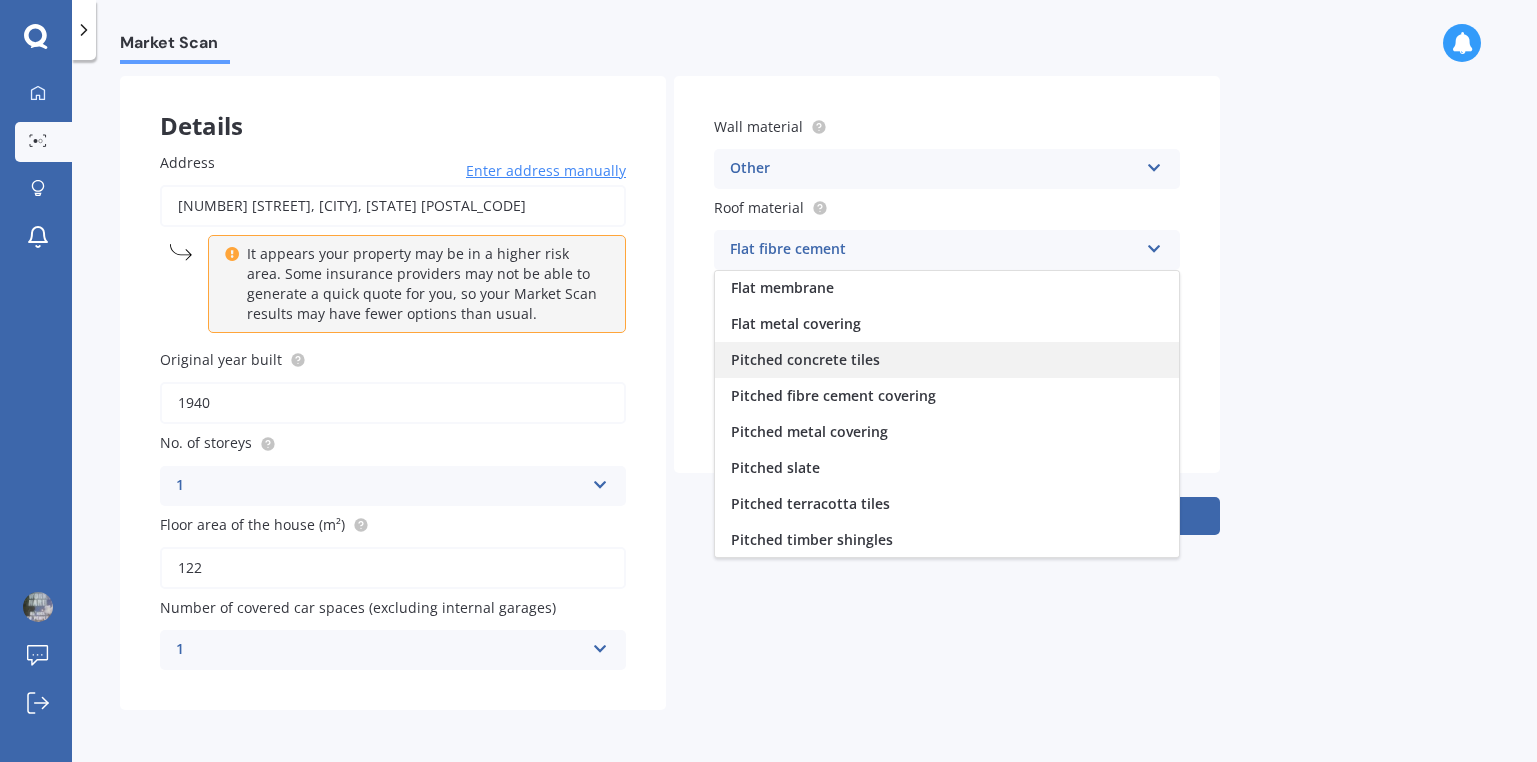 scroll, scrollTop: 0, scrollLeft: 0, axis: both 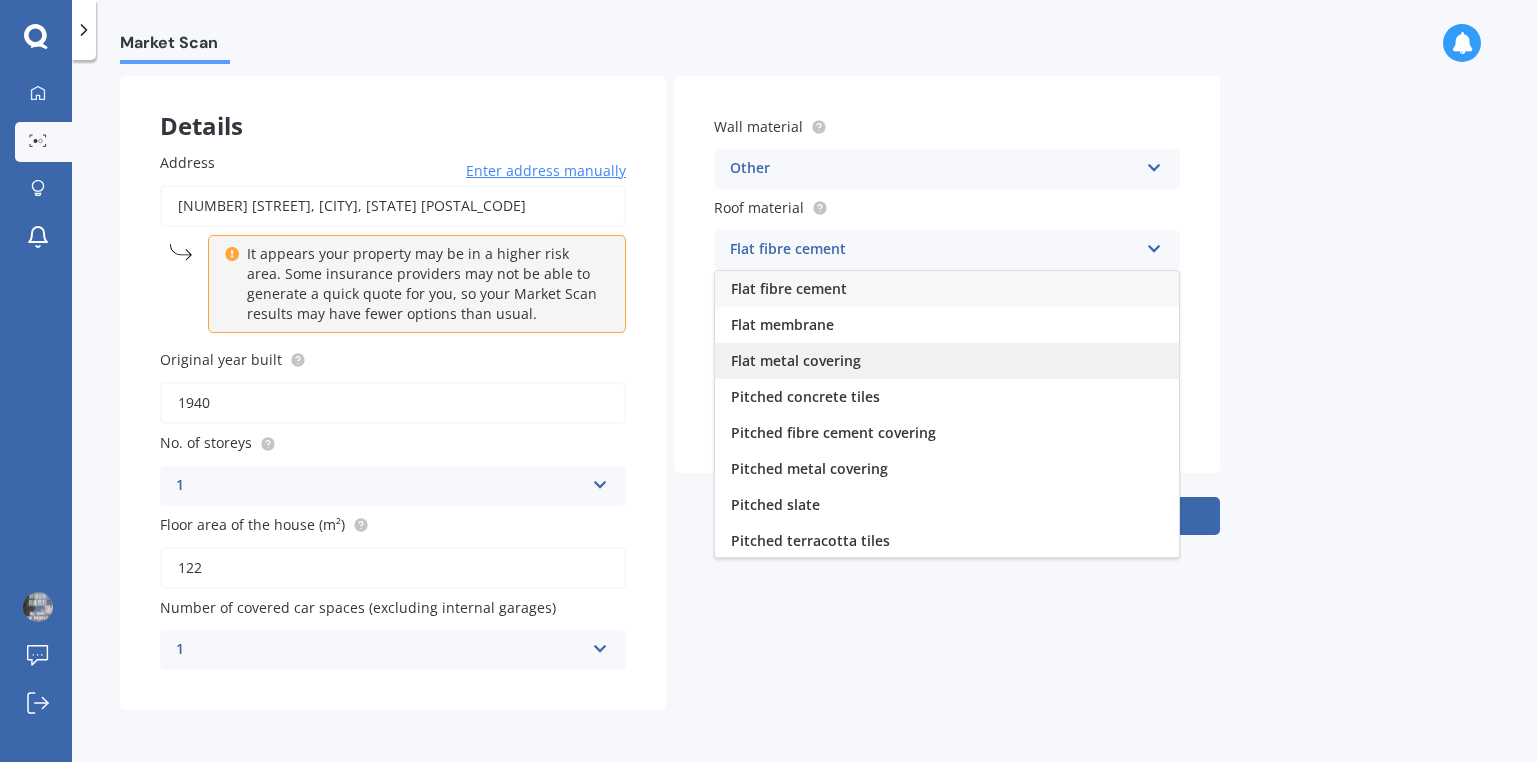 click on "Flat metal covering" at bounding box center [796, 360] 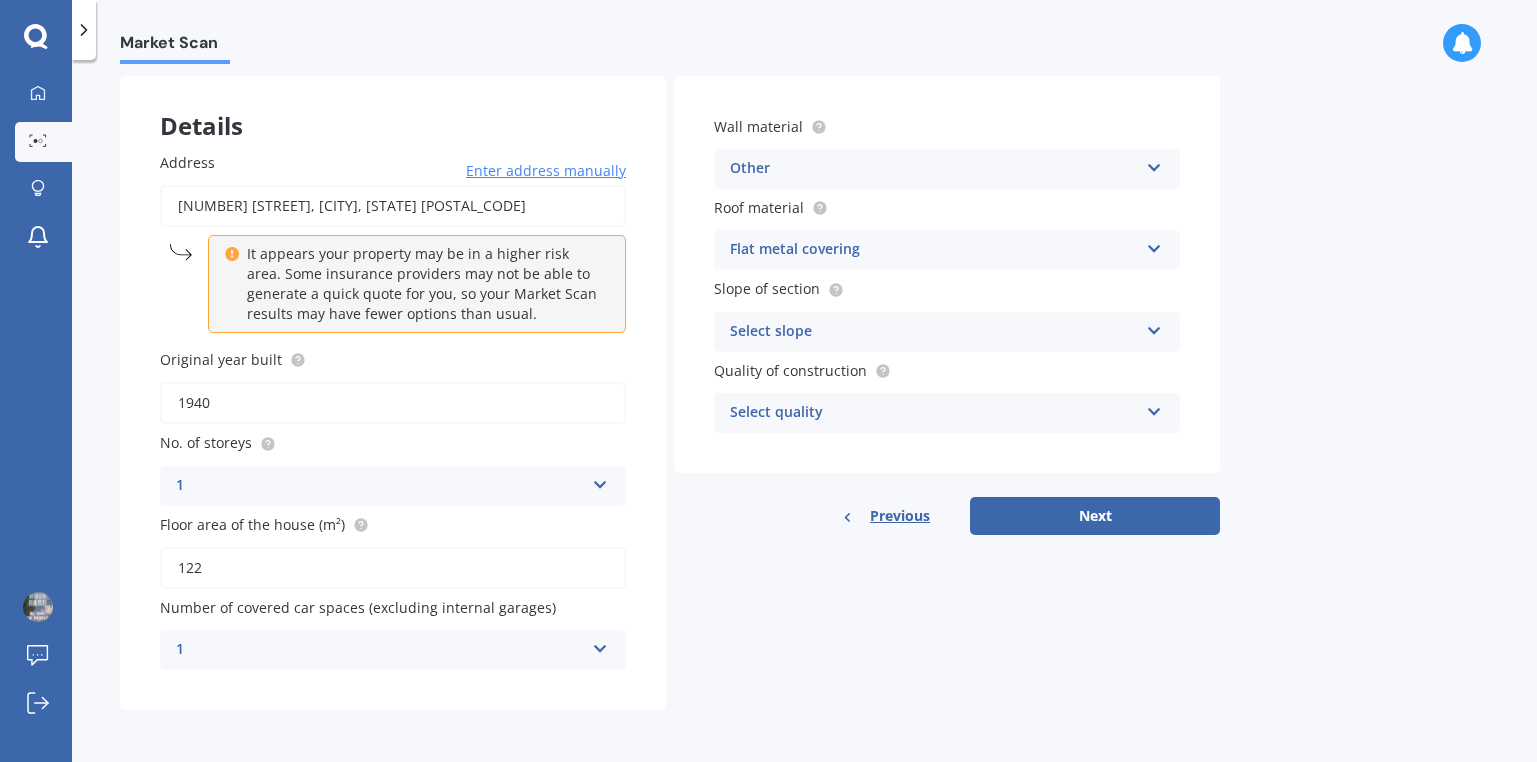 click on "Select slope" at bounding box center [934, 332] 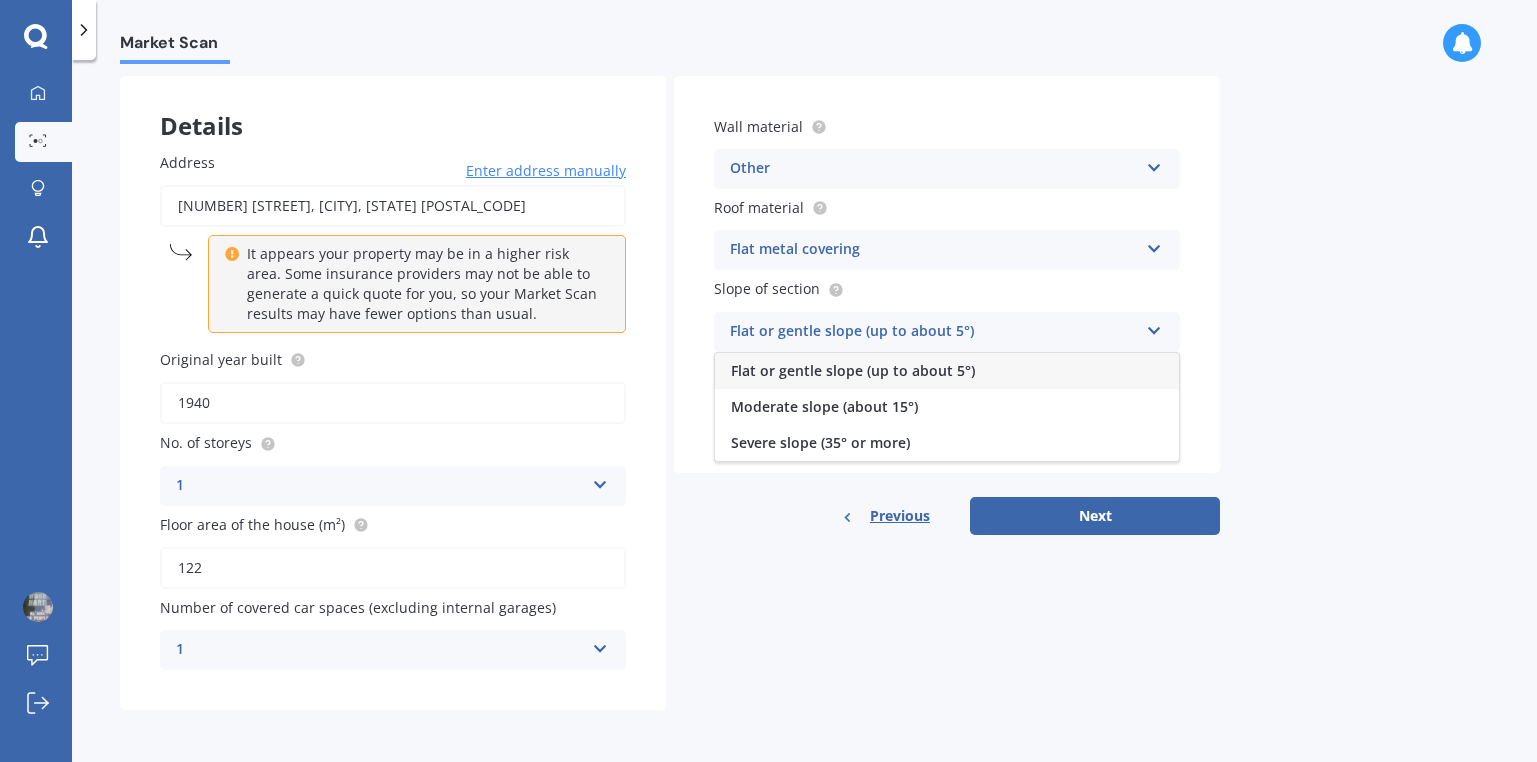 click on "Flat or gentle slope (up to about 5°)" at bounding box center [853, 370] 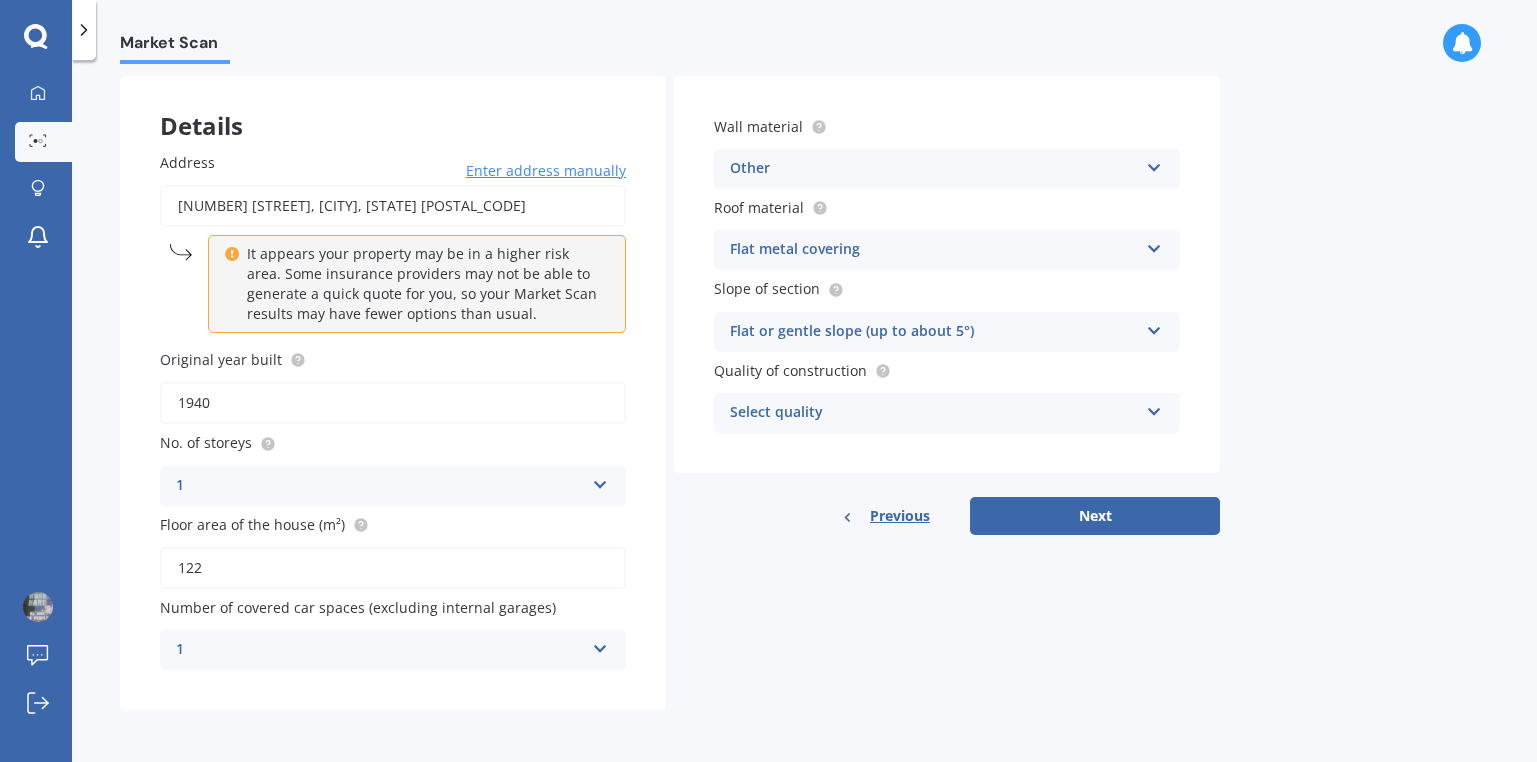 click on "Select quality" at bounding box center [934, 413] 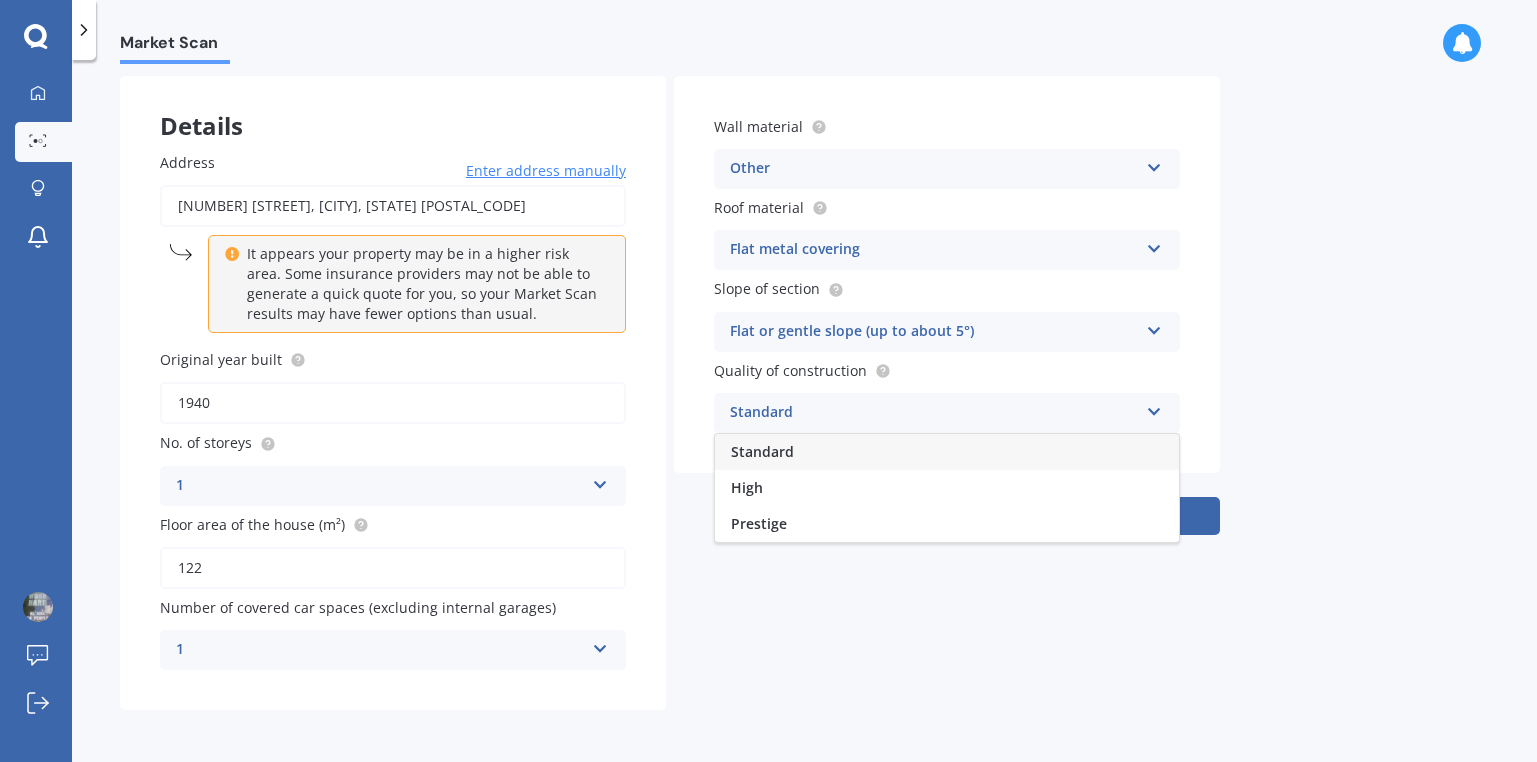click on "Standard" at bounding box center (947, 452) 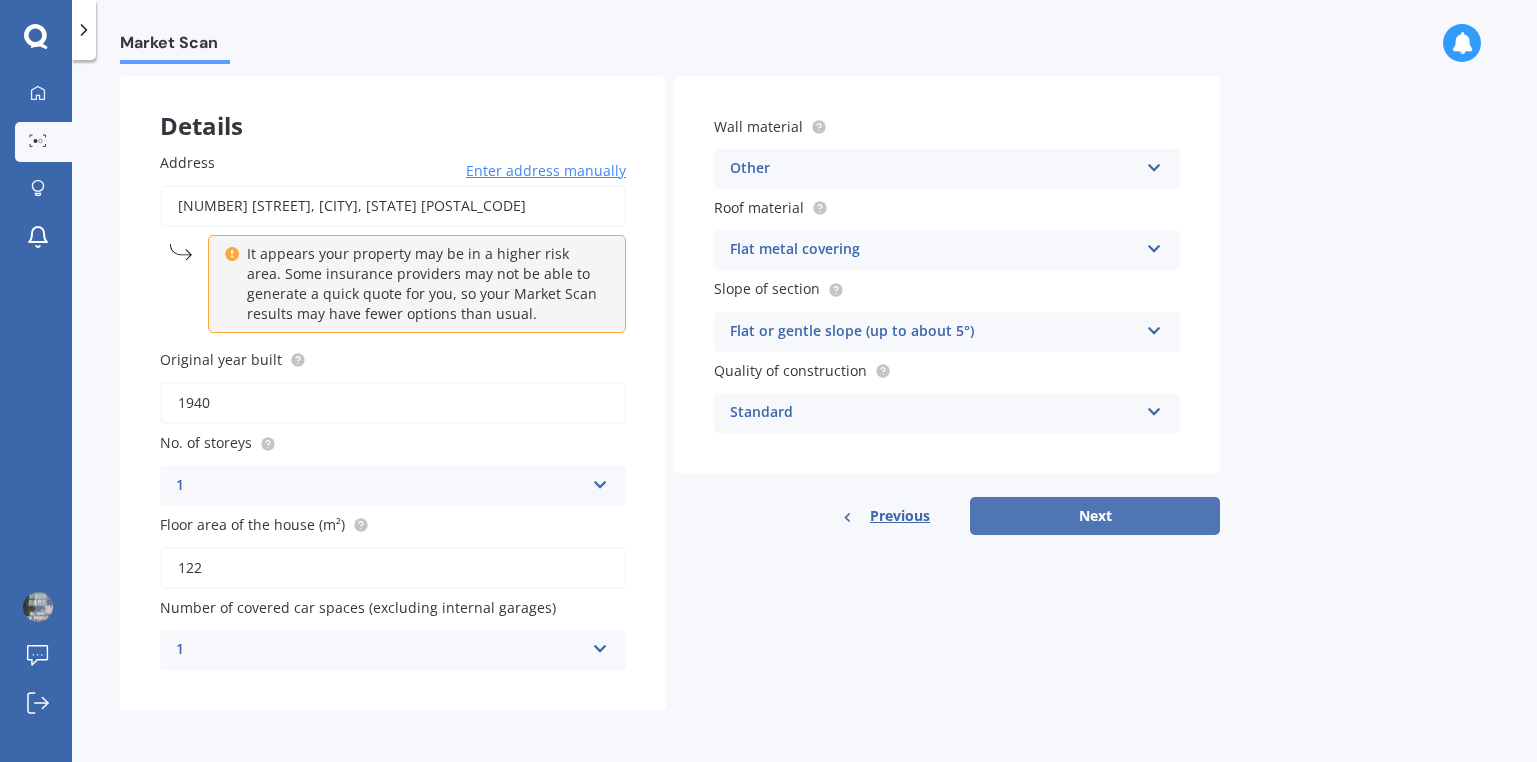 click on "Next" at bounding box center [1095, 516] 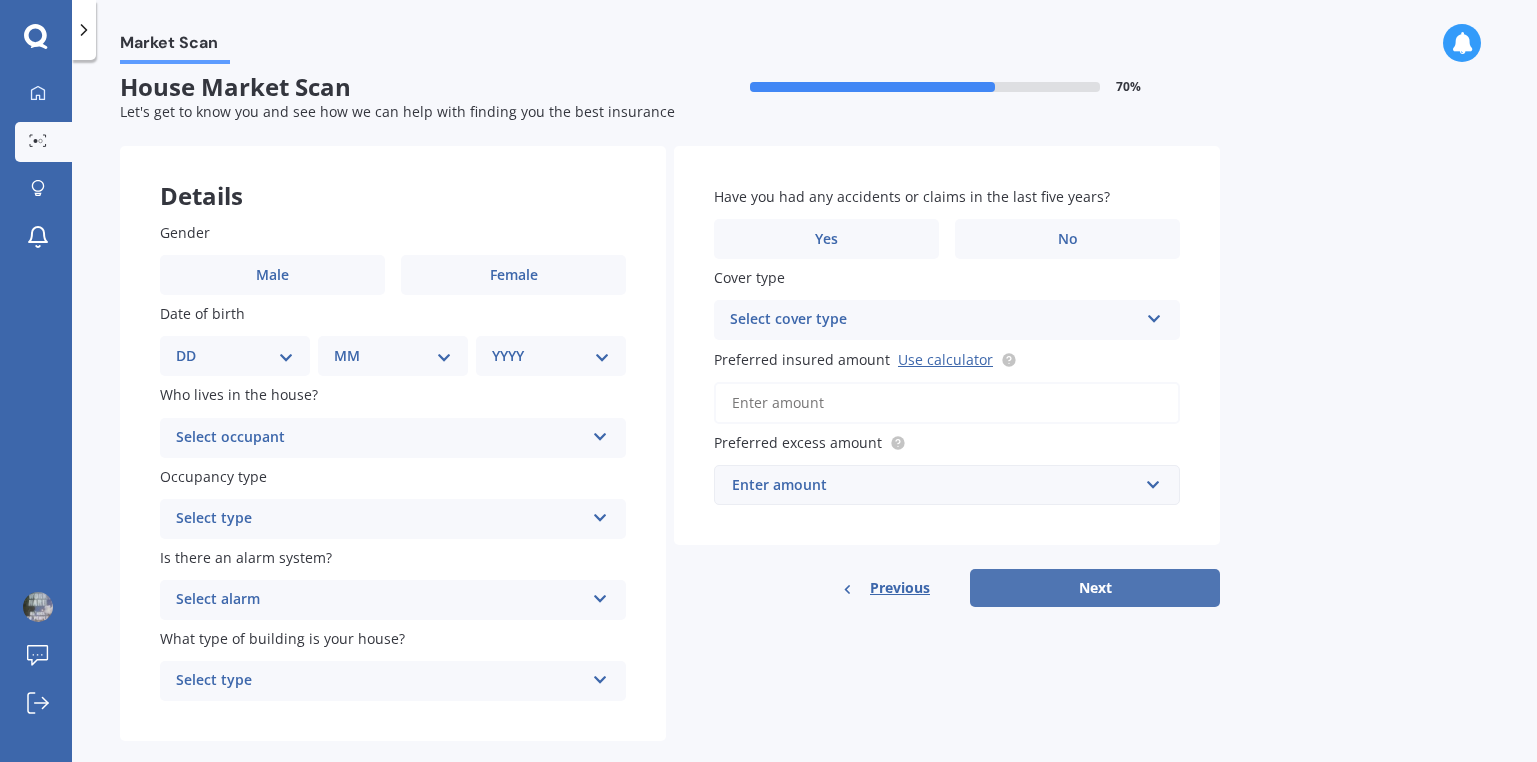 scroll, scrollTop: 0, scrollLeft: 0, axis: both 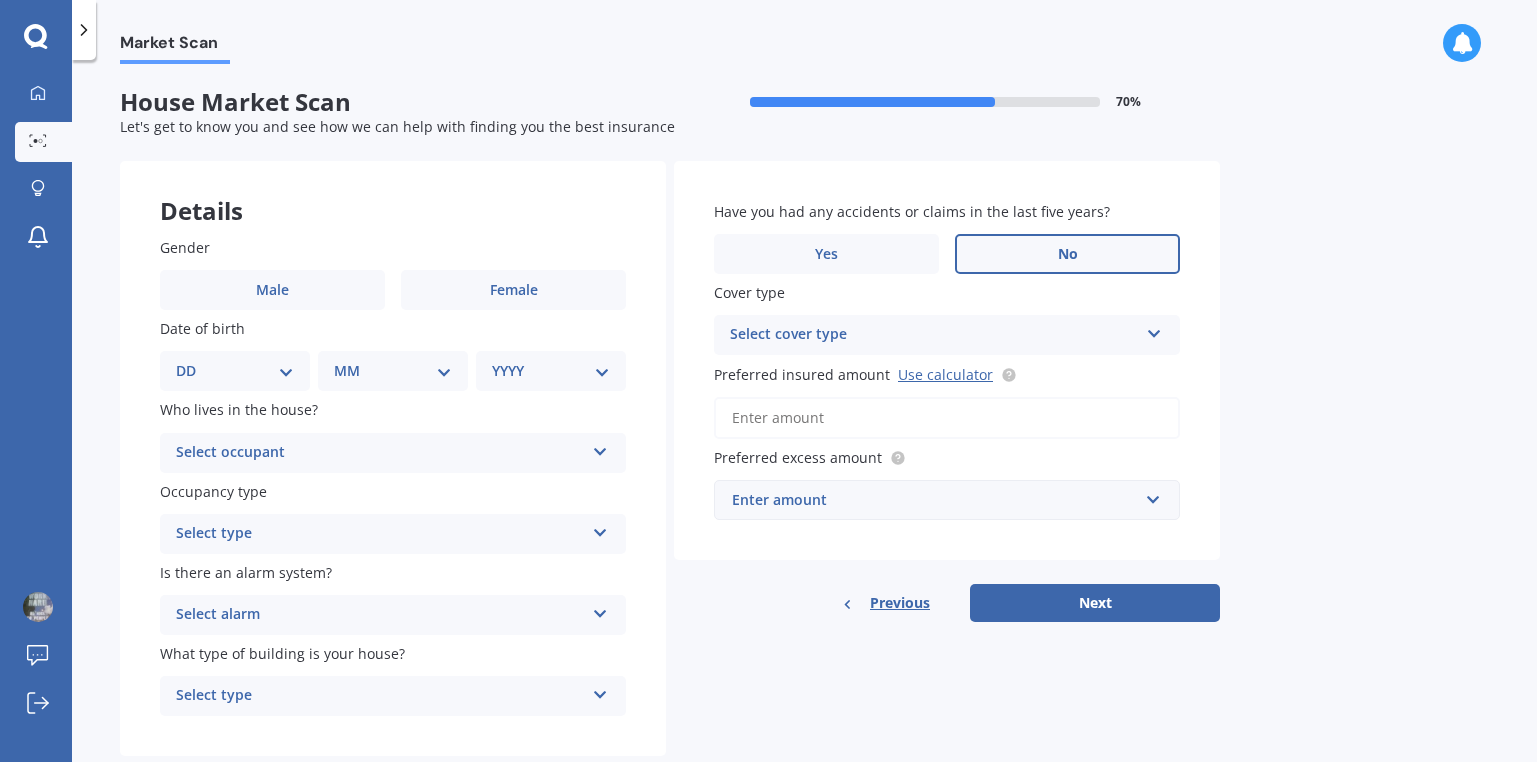 click on "No" at bounding box center [1067, 254] 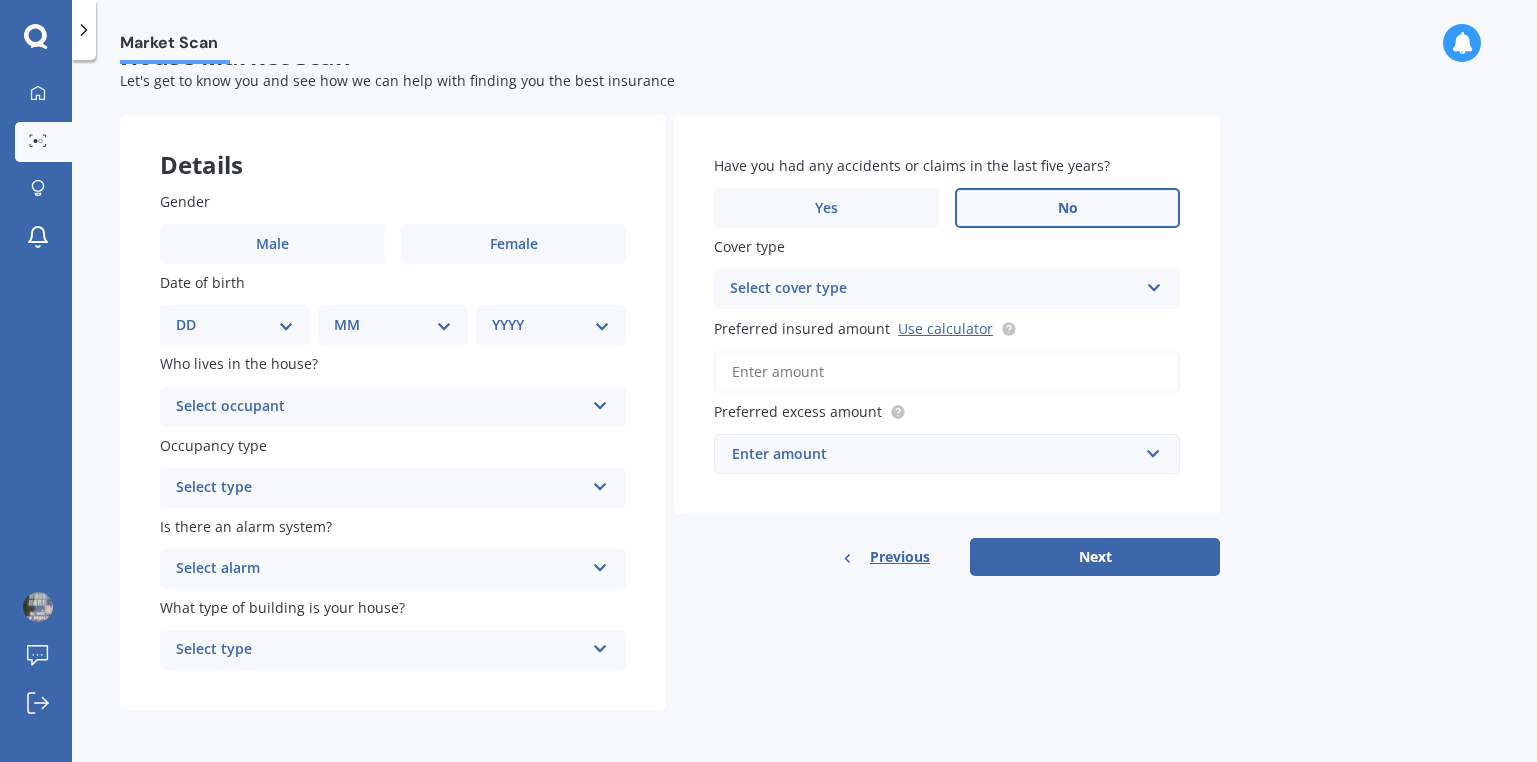click at bounding box center (600, 402) 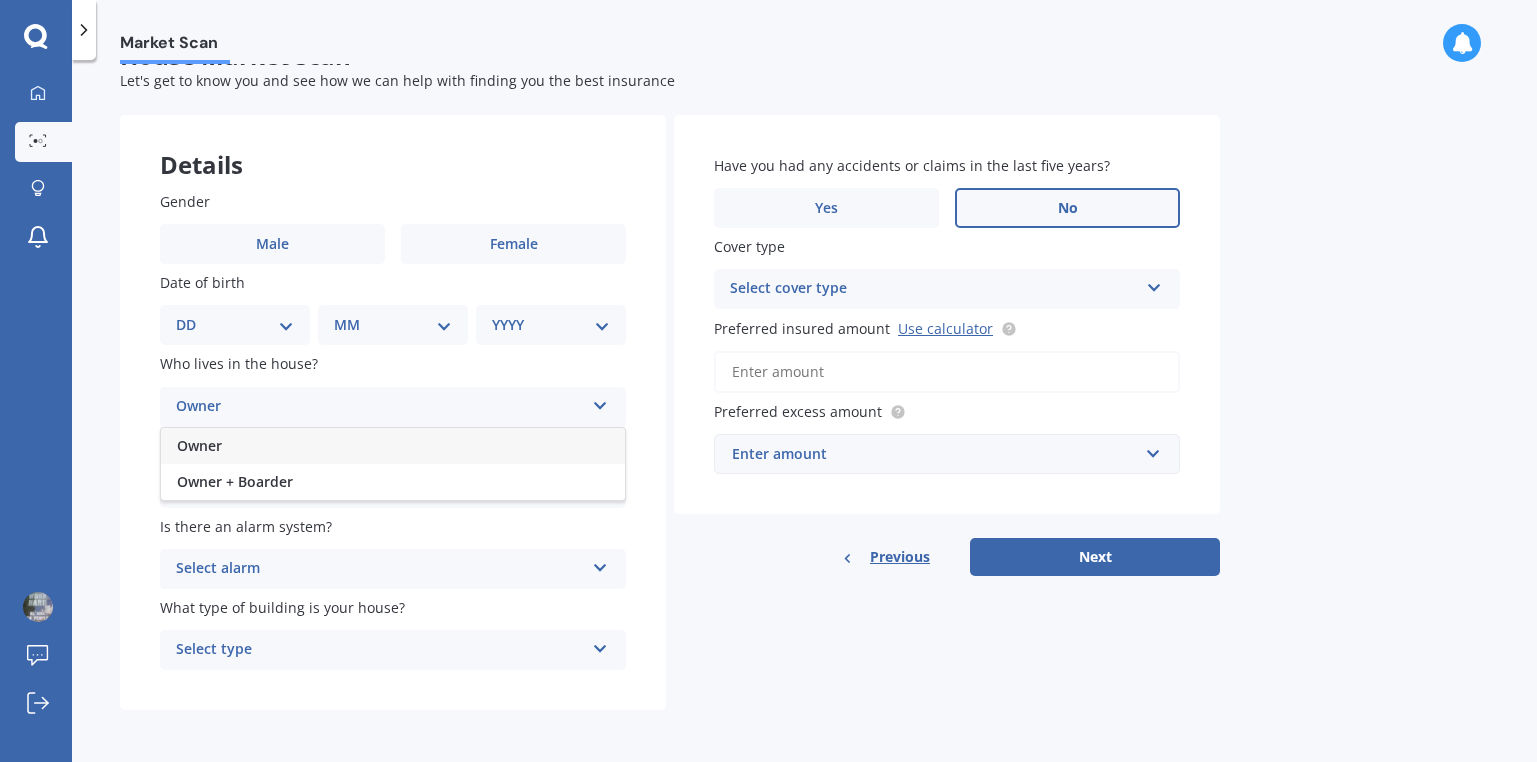 click on "Owner" at bounding box center [393, 446] 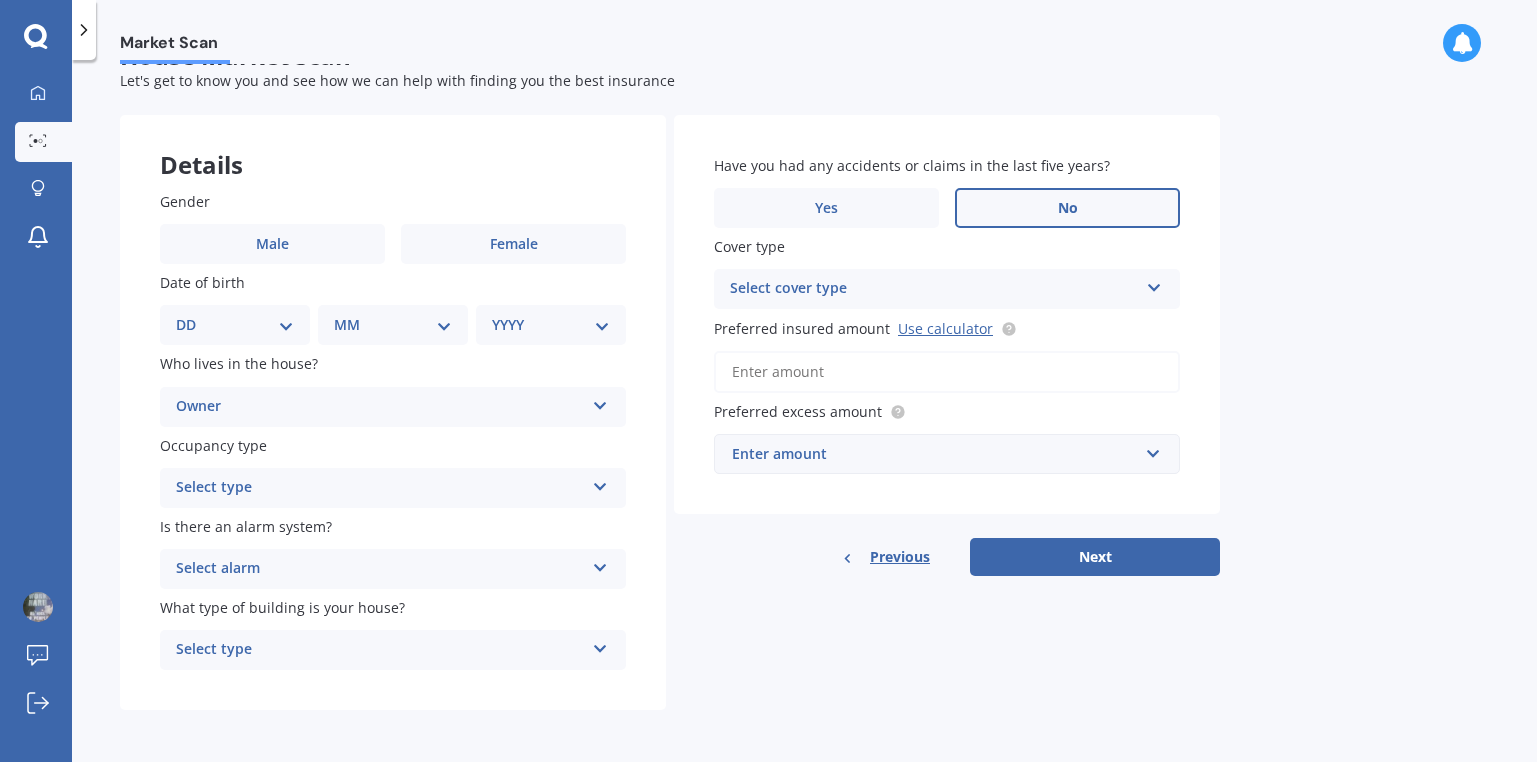 click on "Select type" at bounding box center [380, 488] 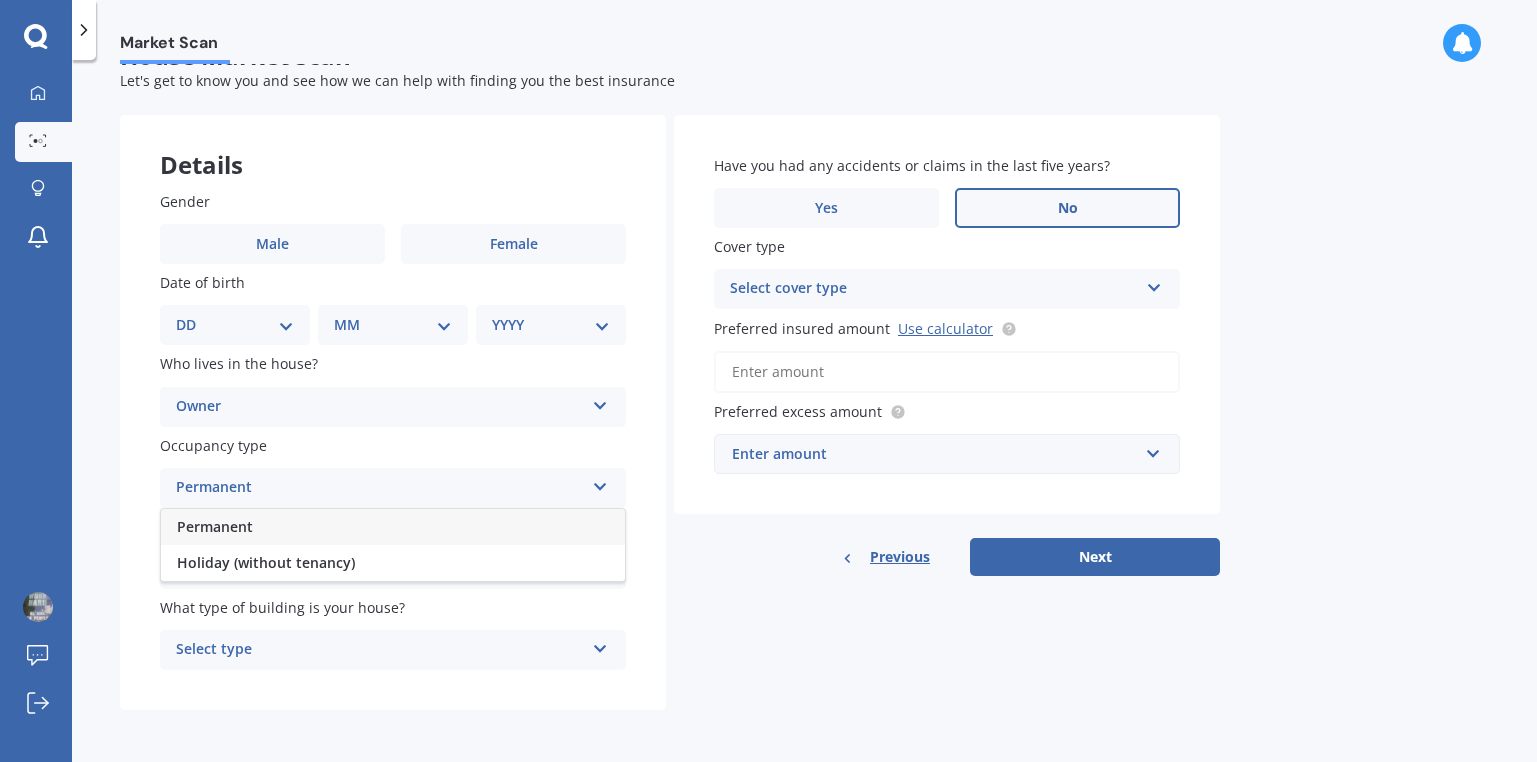 click on "Permanent" at bounding box center (393, 527) 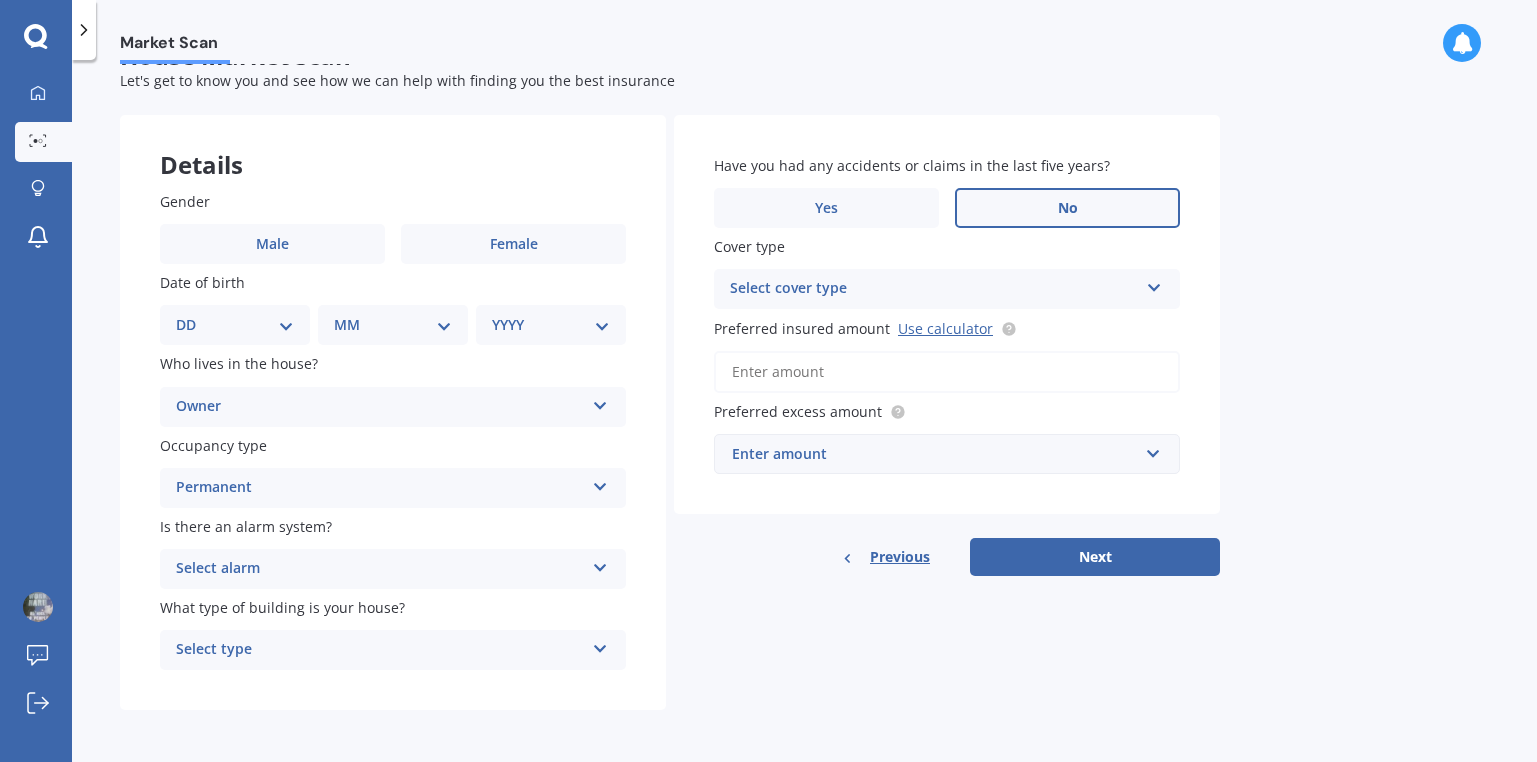 click on "Select alarm" at bounding box center [380, 569] 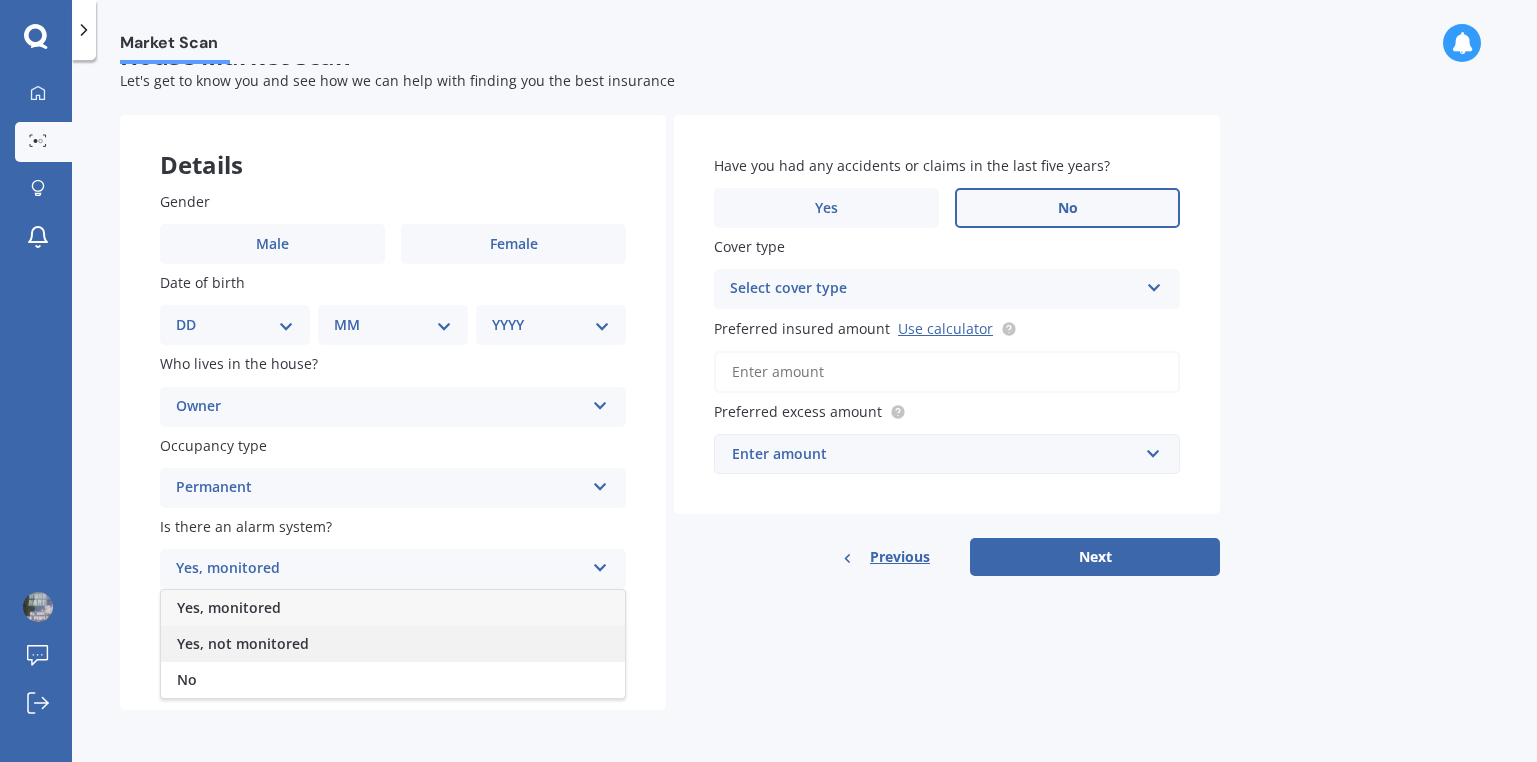 click on "Yes, not monitored" at bounding box center (393, 644) 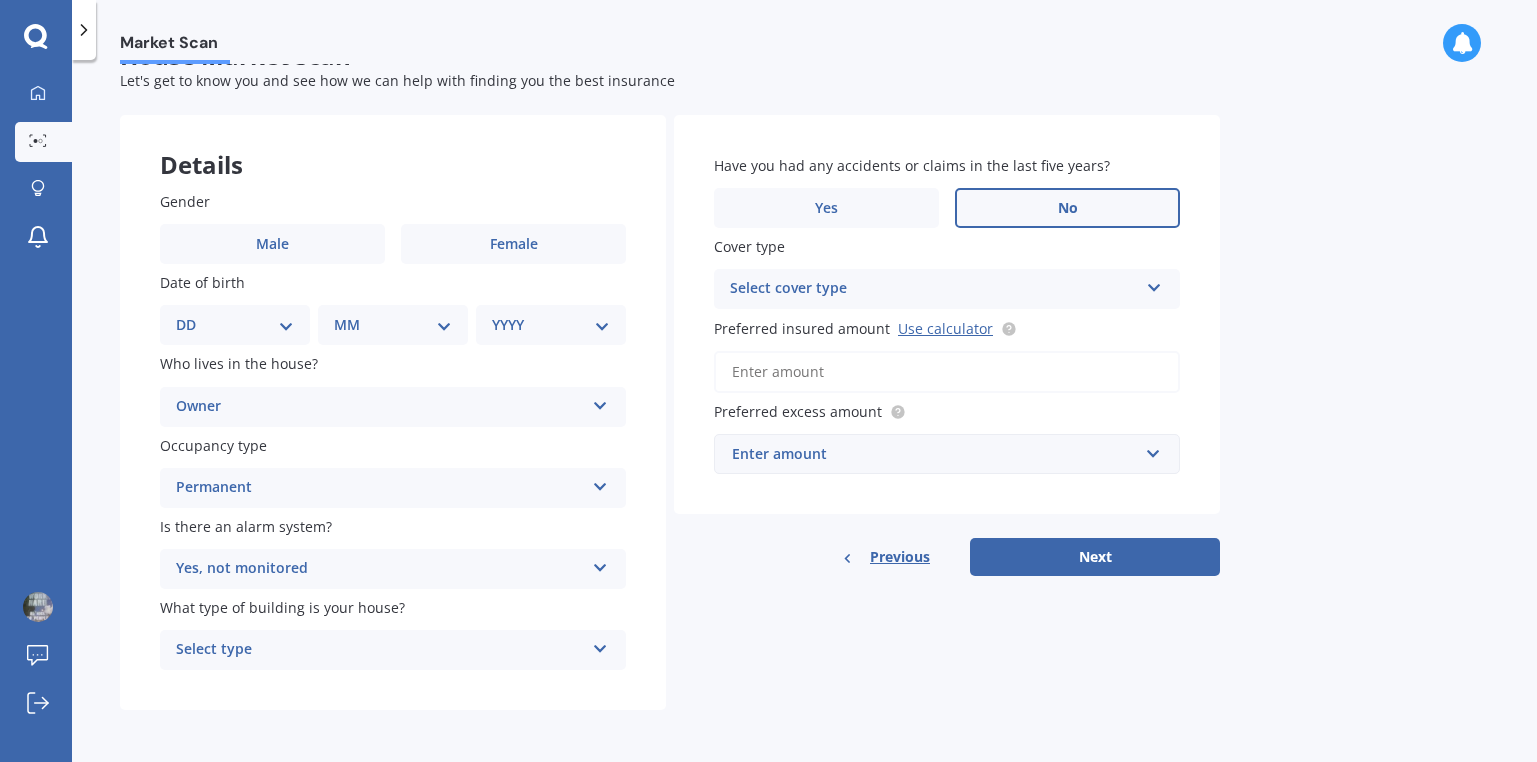 click on "Select type" at bounding box center (380, 650) 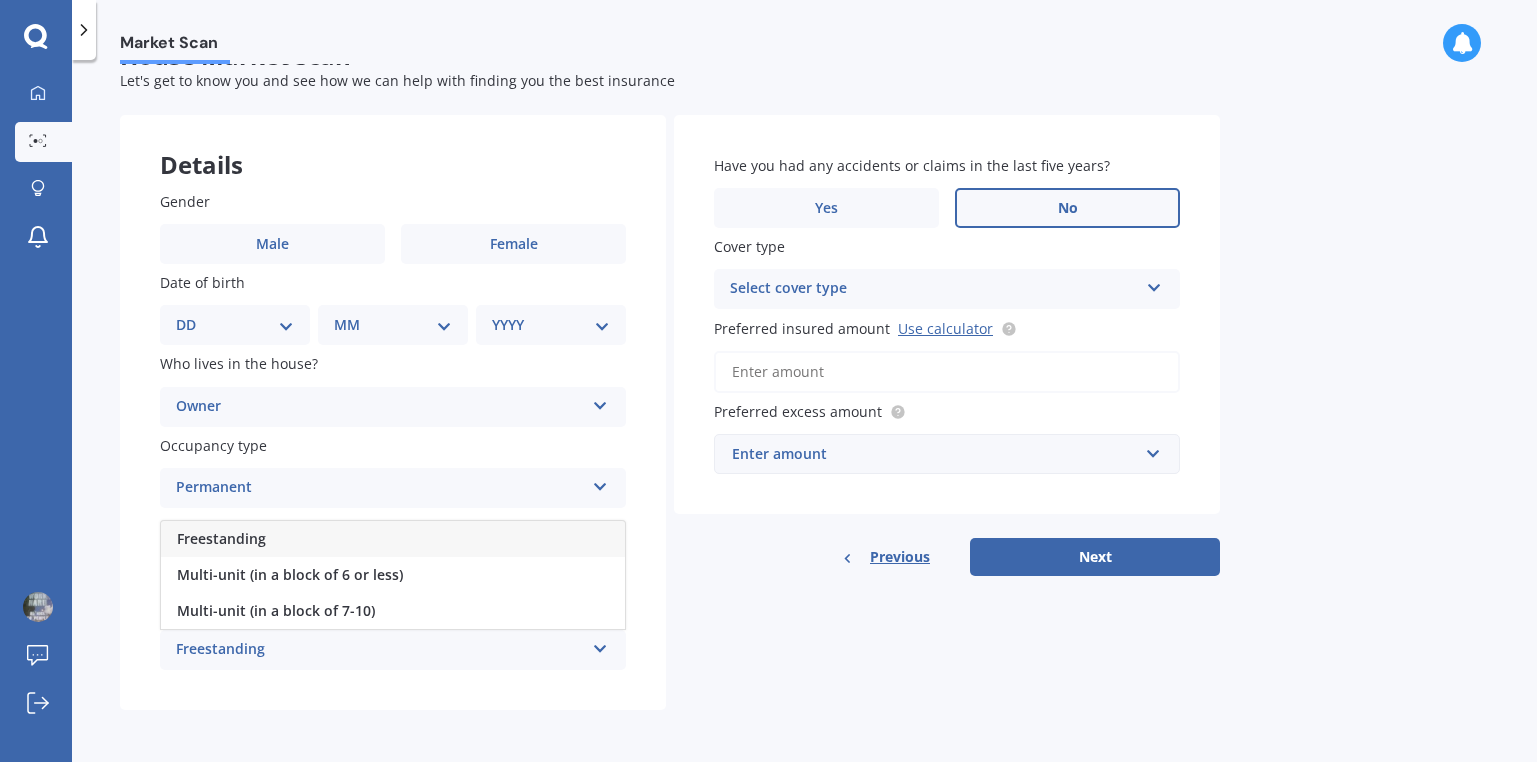 click on "Freestanding" at bounding box center (393, 539) 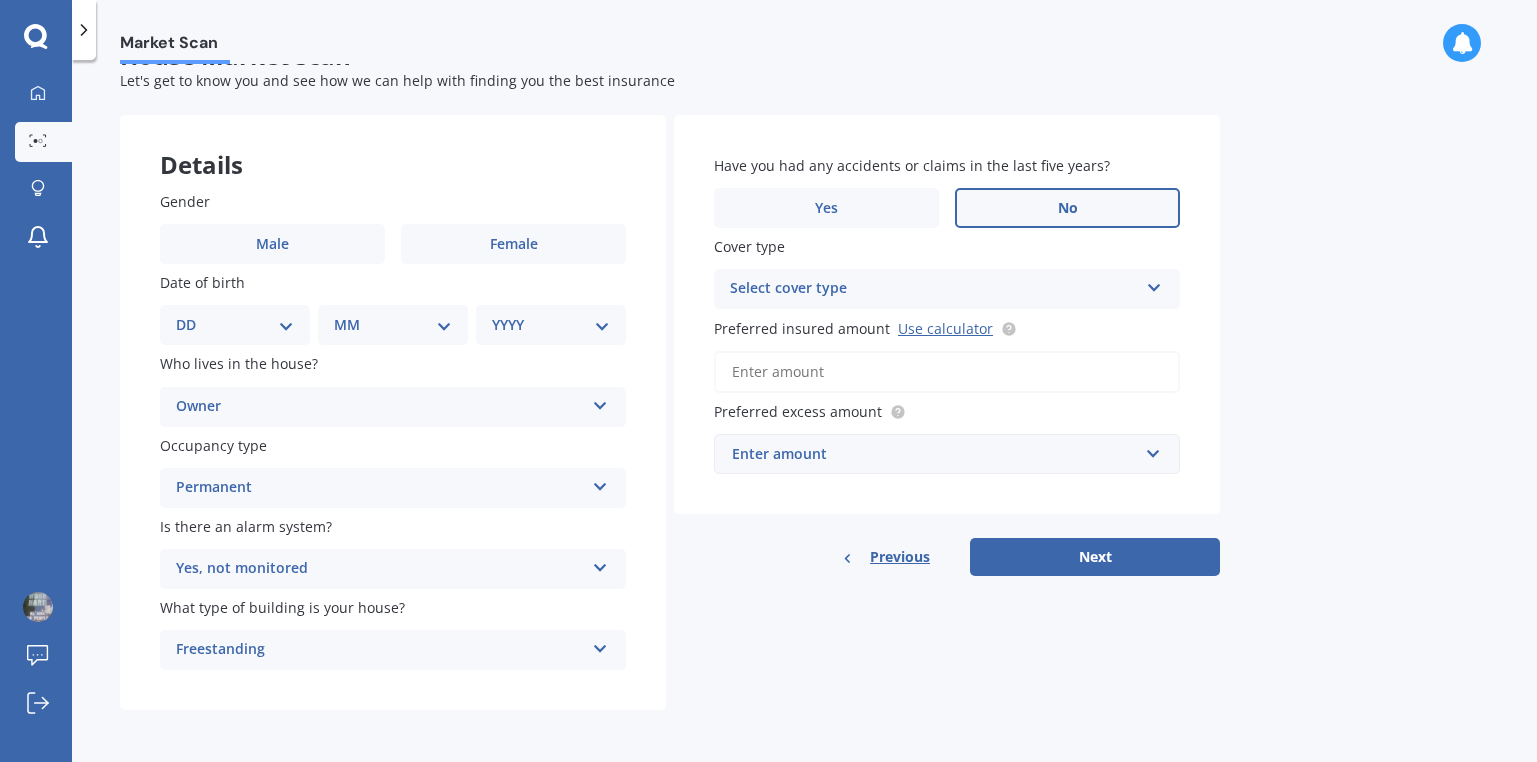 click at bounding box center (1154, 284) 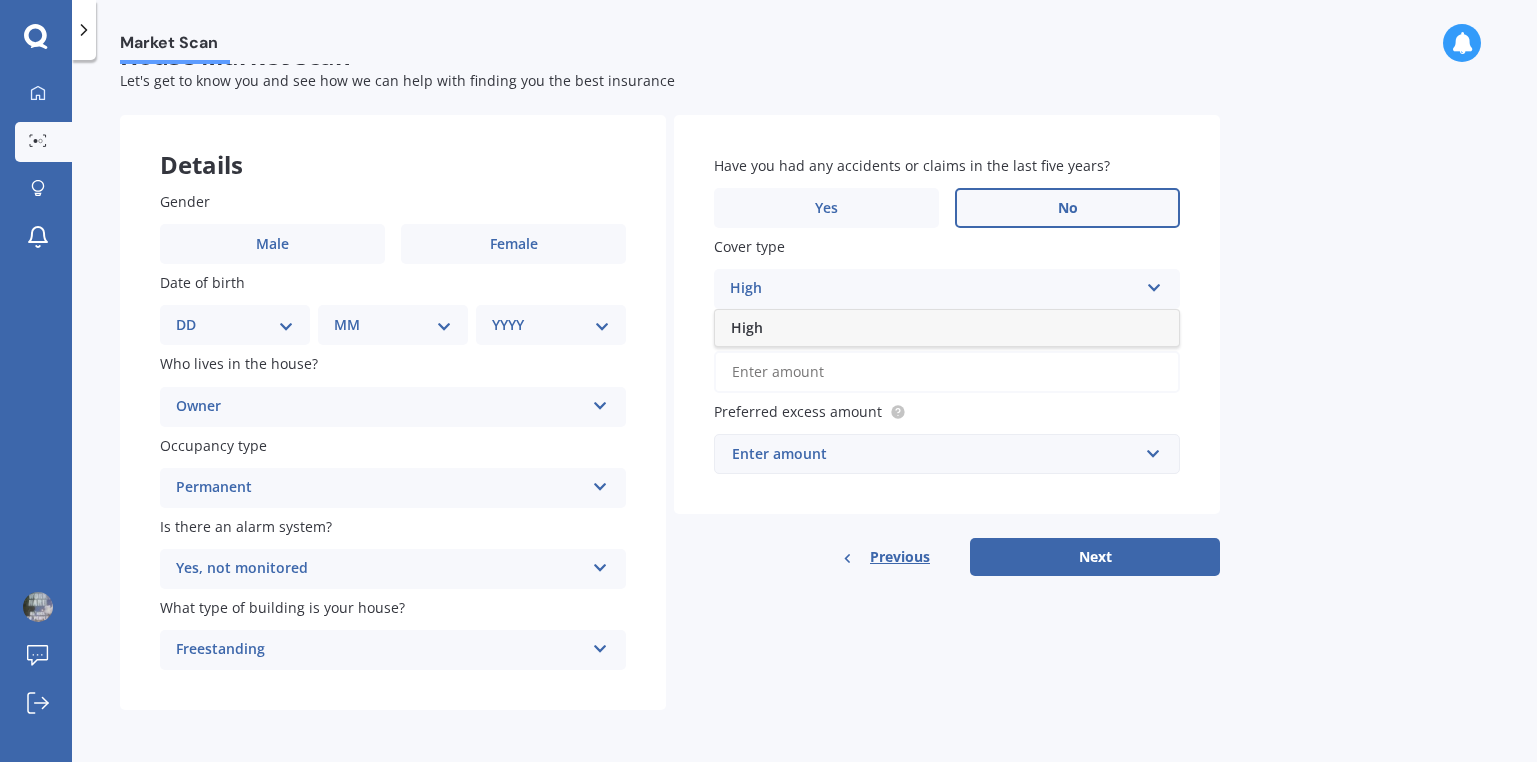 click at bounding box center [1154, 284] 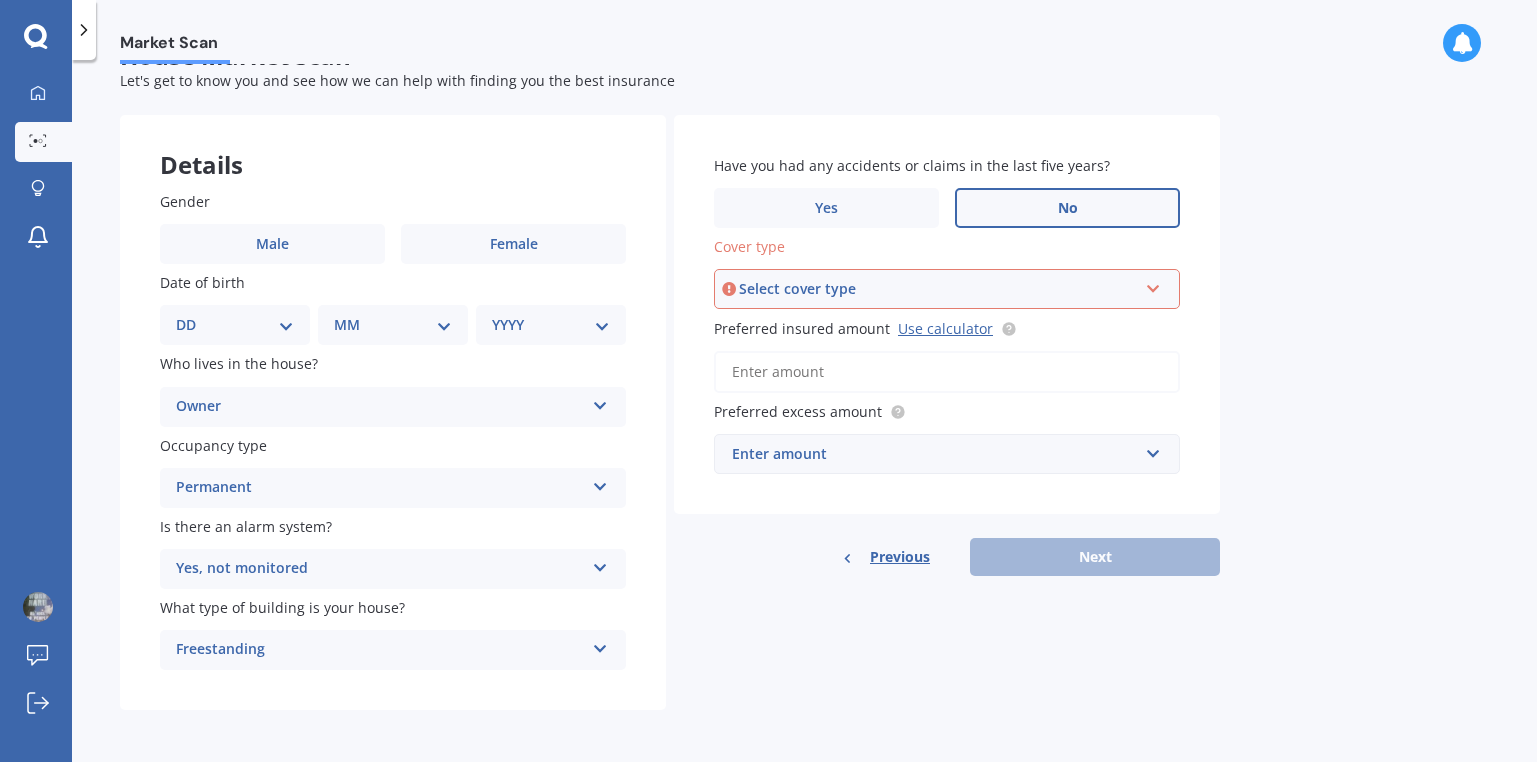 click on "Select cover type" at bounding box center [938, 289] 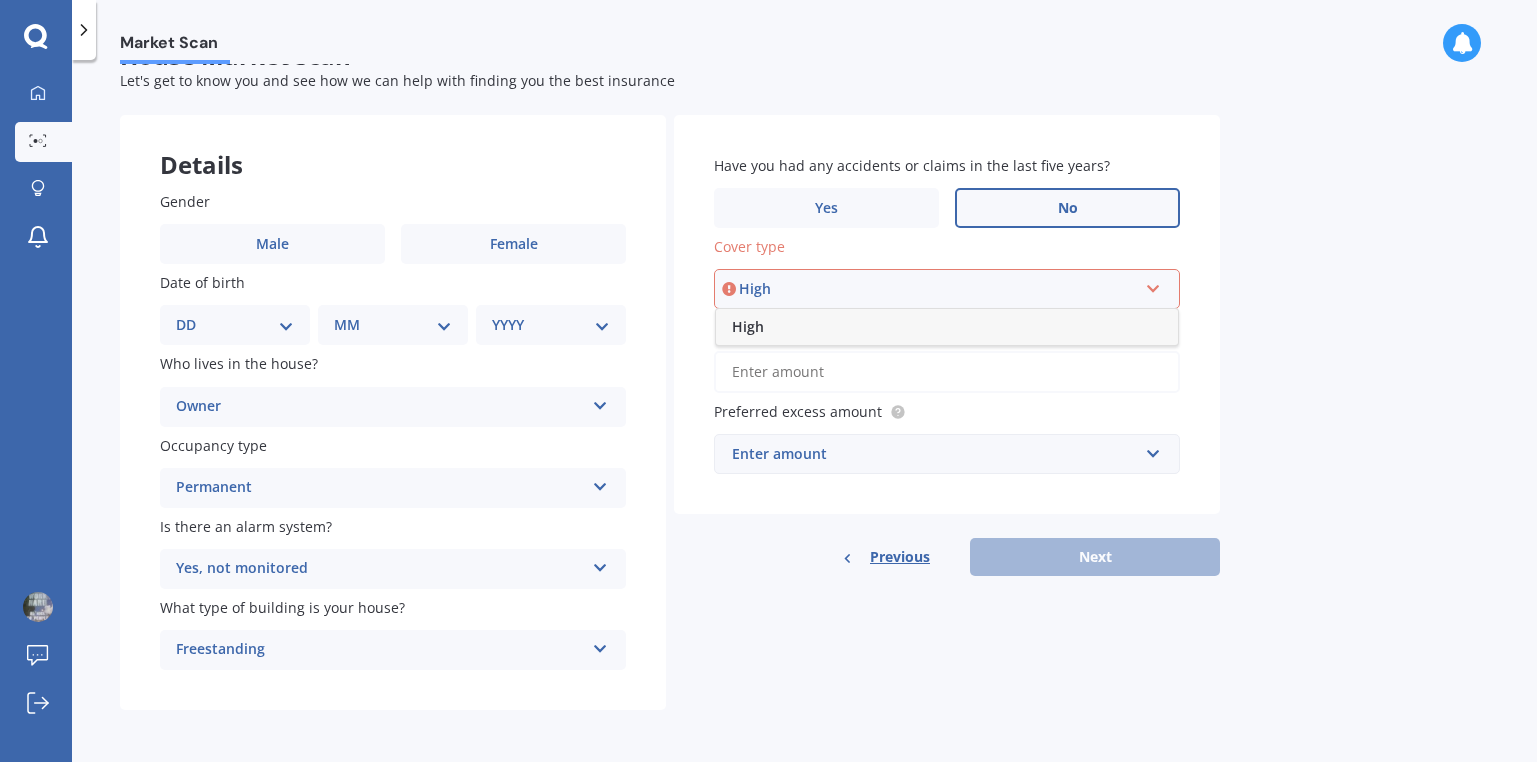 click on "High" at bounding box center (947, 327) 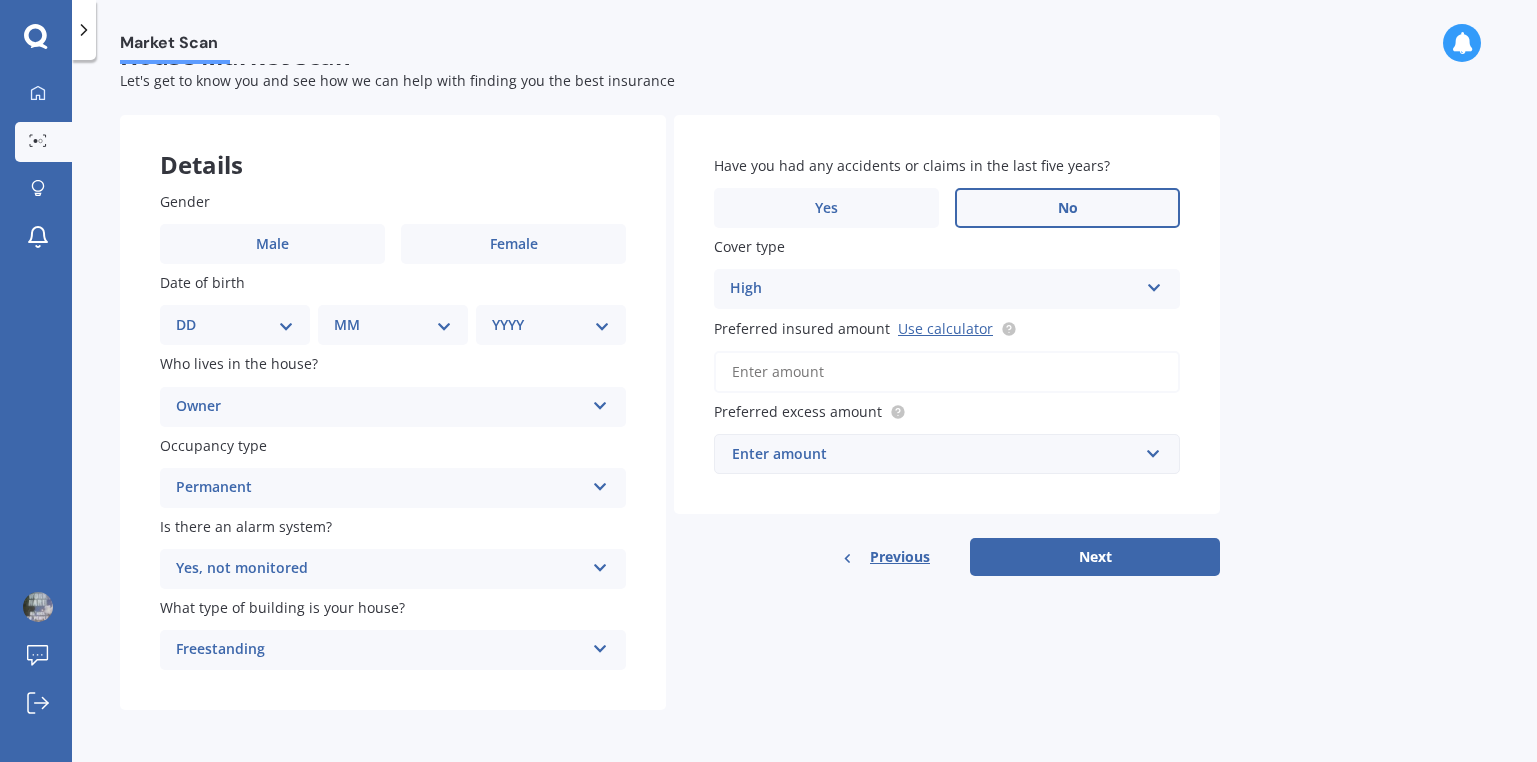 click on "Preferred insured amount Use calculator" at bounding box center [947, 372] 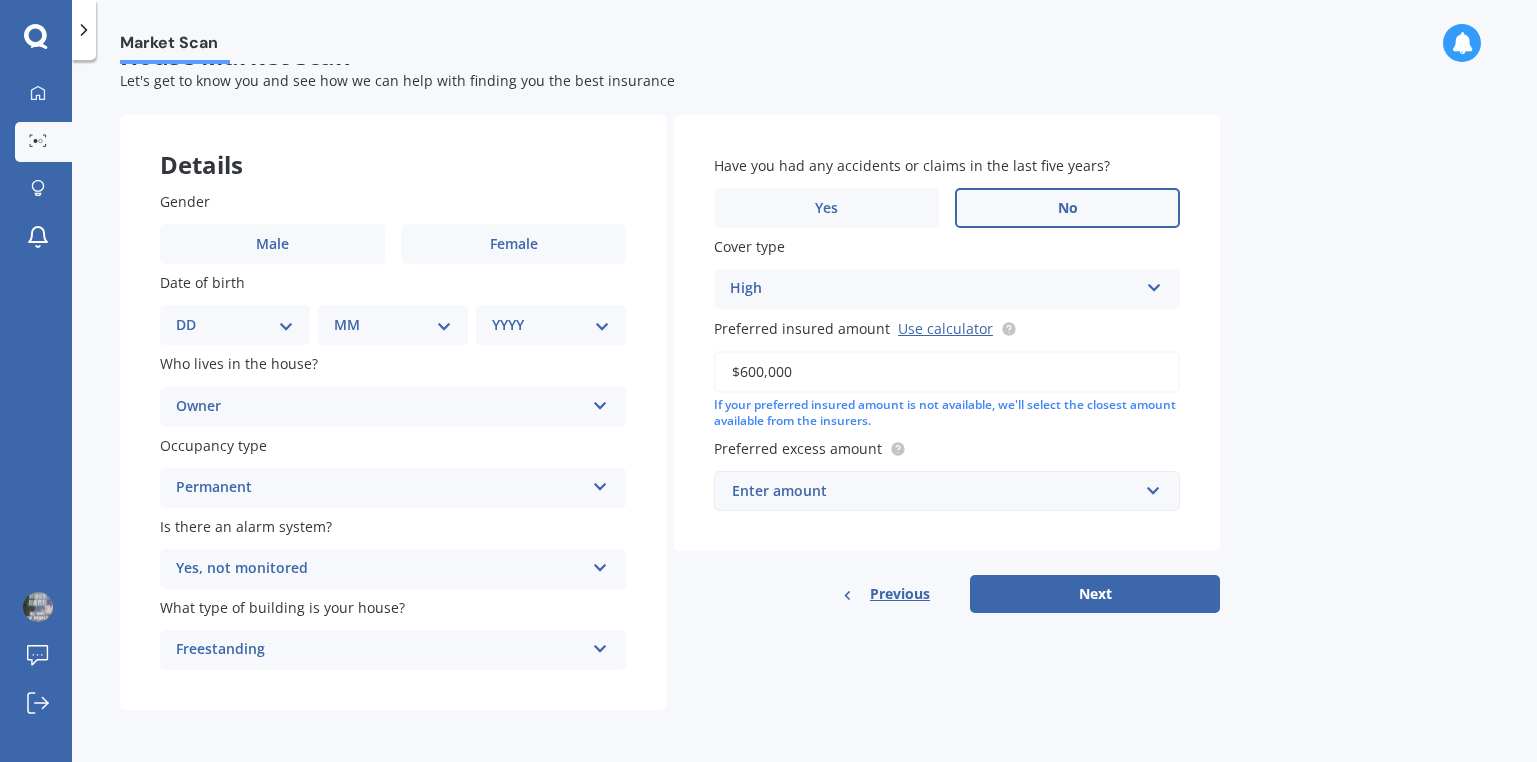 type on "$600,000" 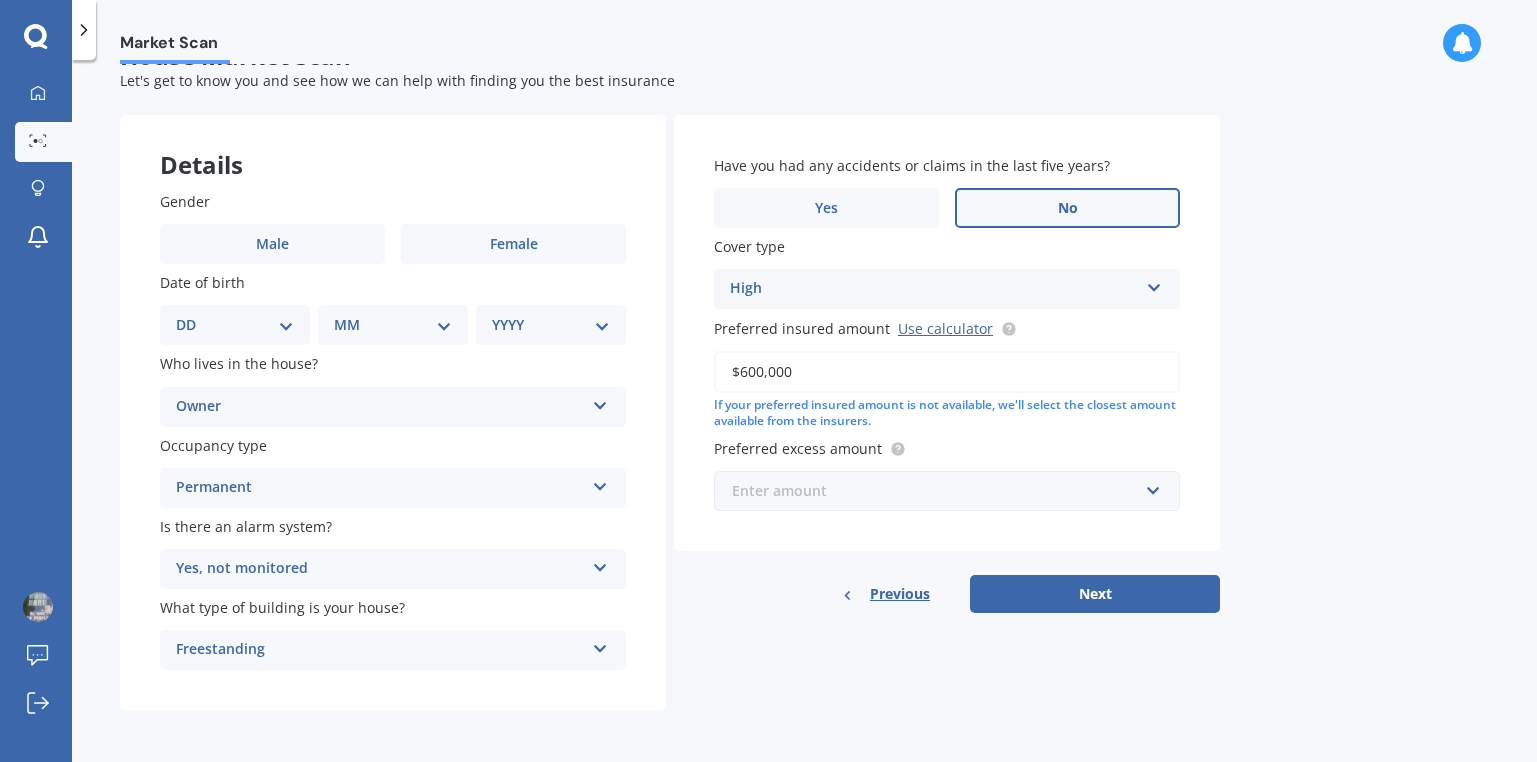 click at bounding box center (940, 491) 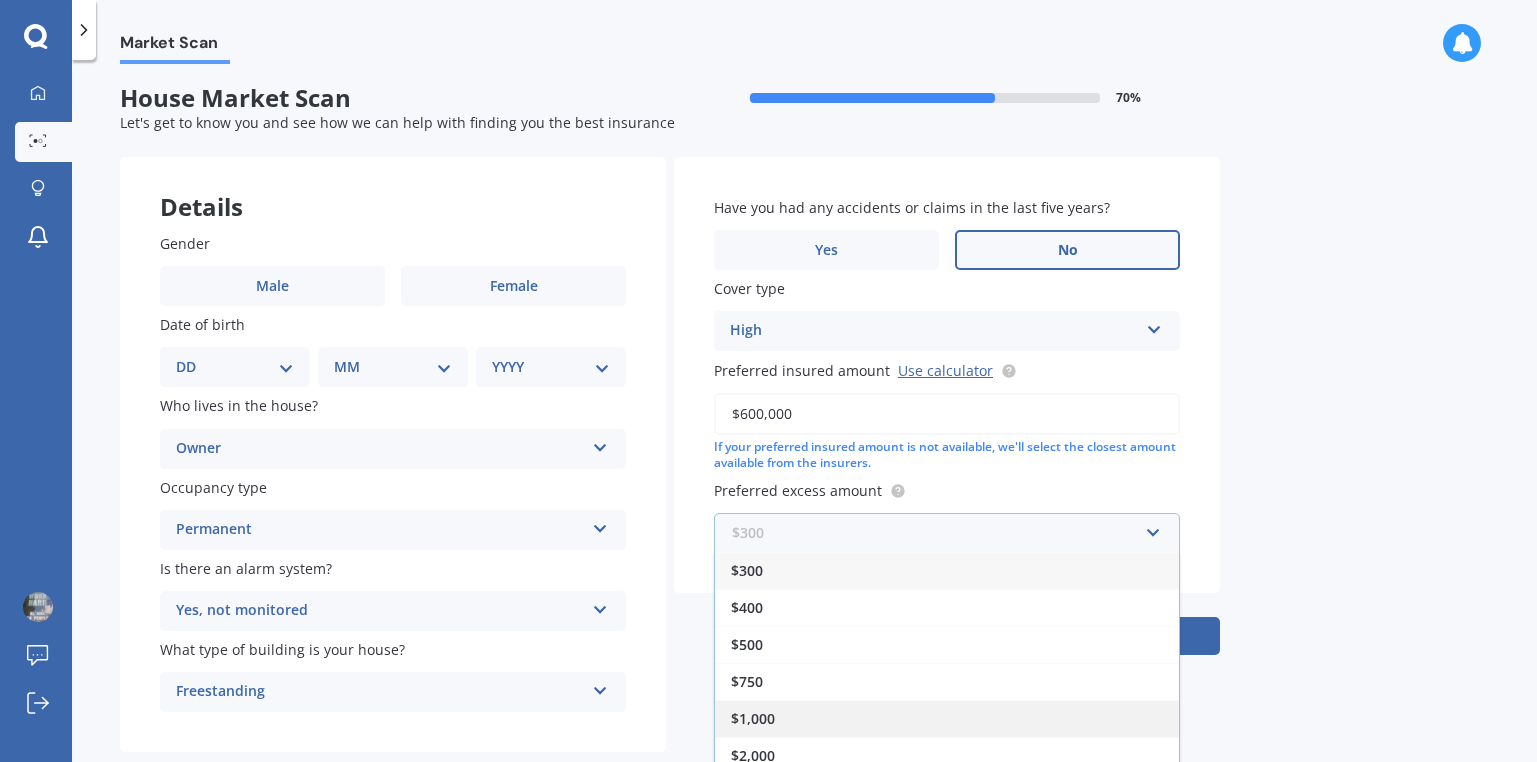 scroll, scrollTop: 0, scrollLeft: 0, axis: both 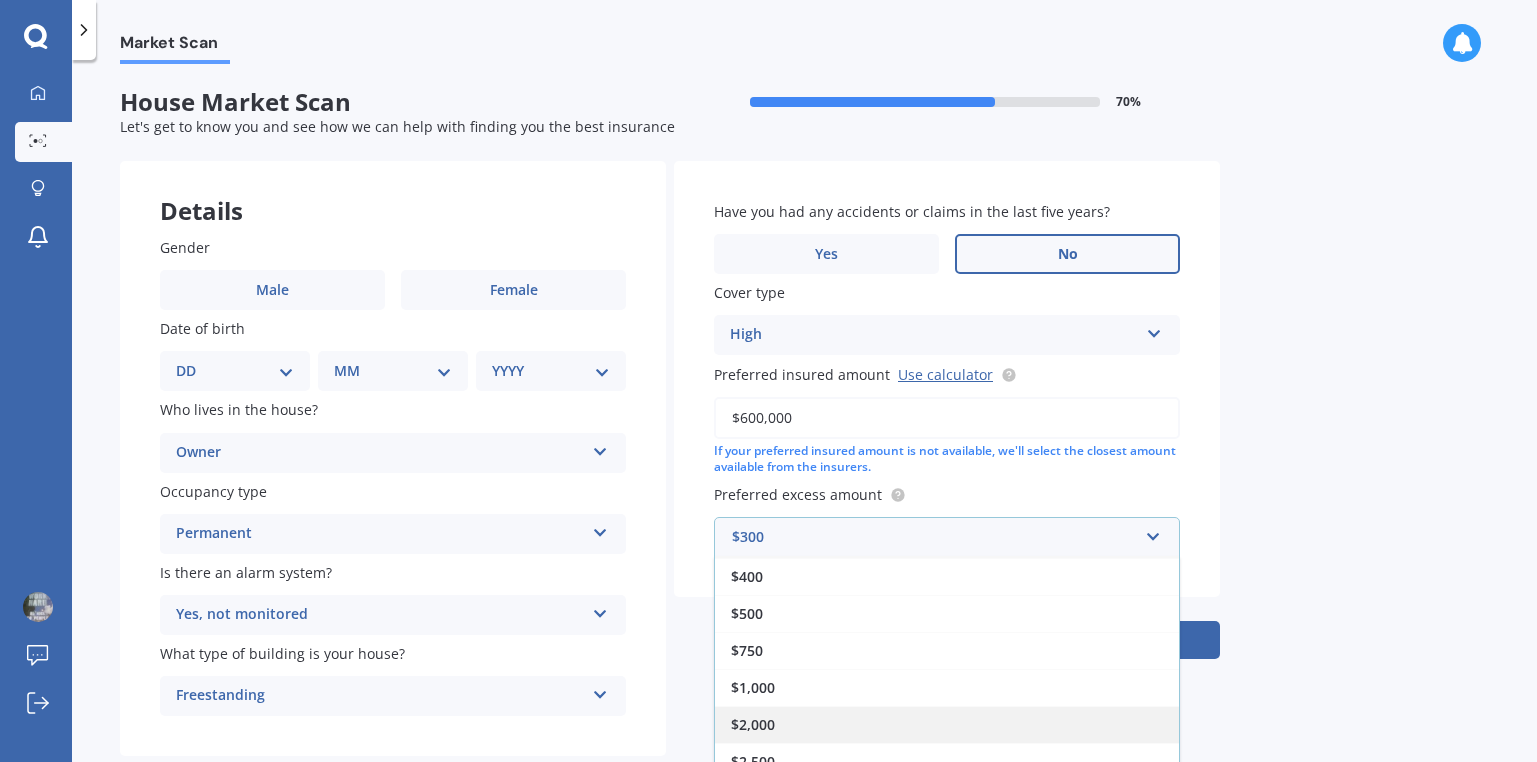 click on "$2,000" at bounding box center [947, 724] 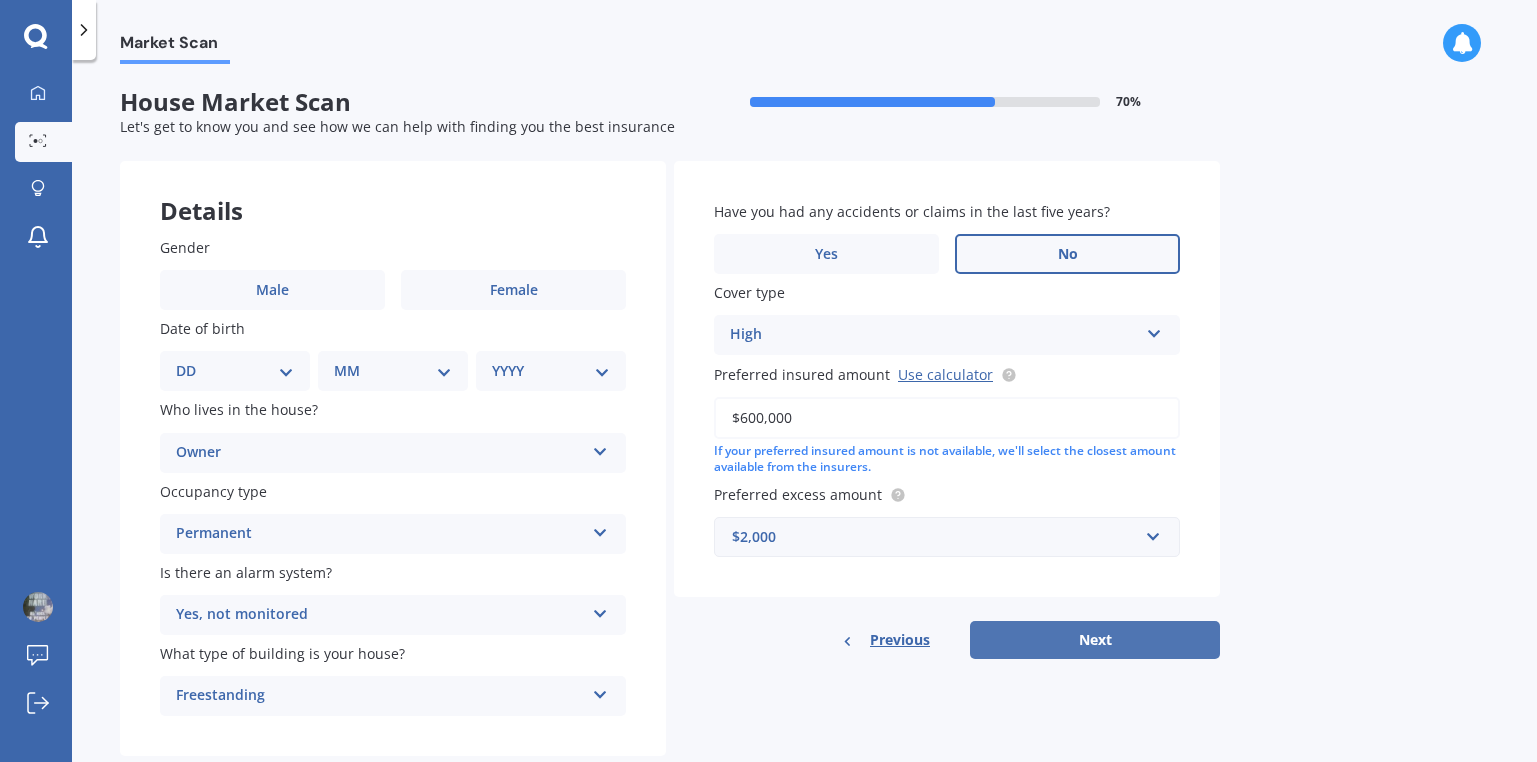 click on "Next" at bounding box center [1095, 640] 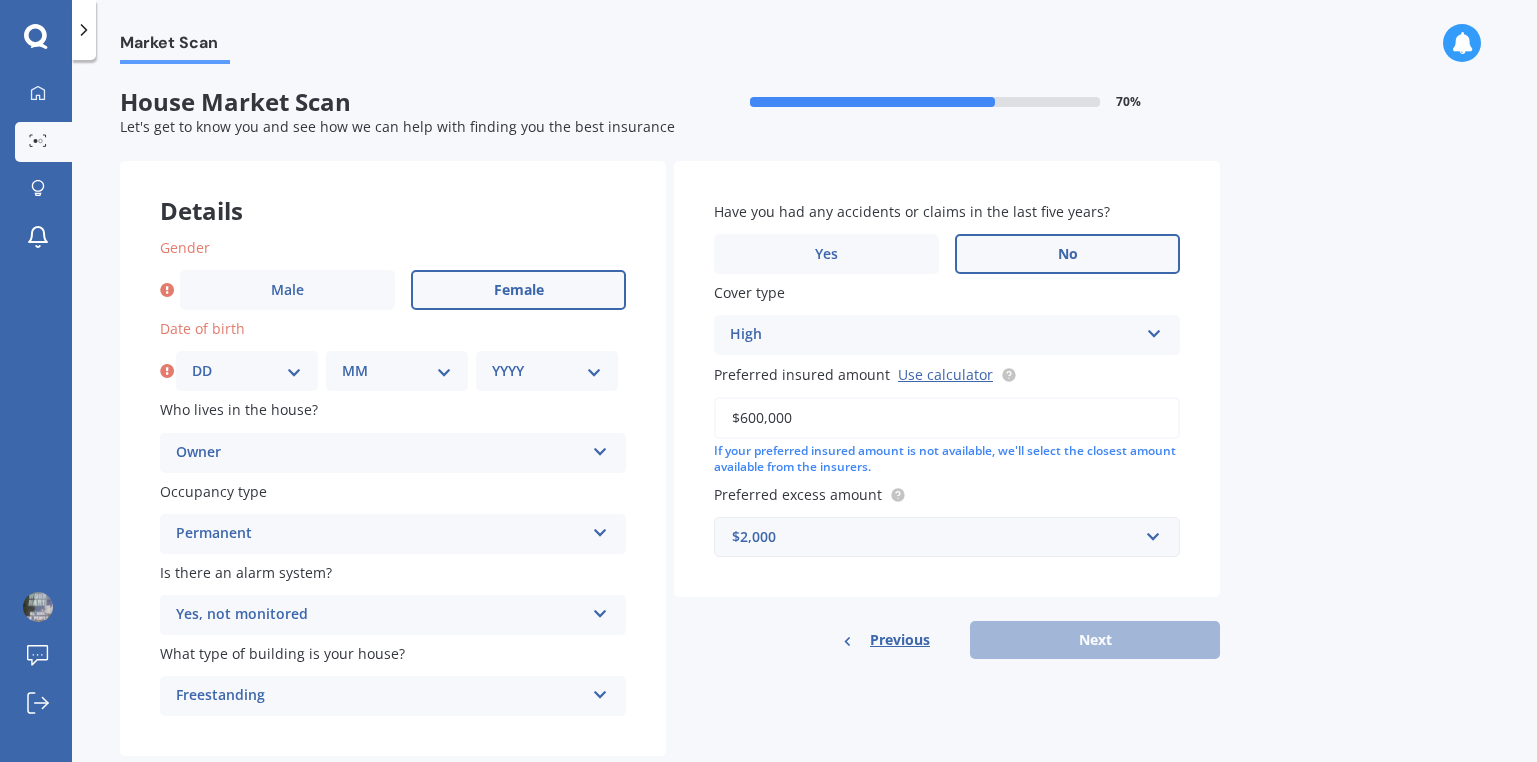 click on "Female" at bounding box center [519, 290] 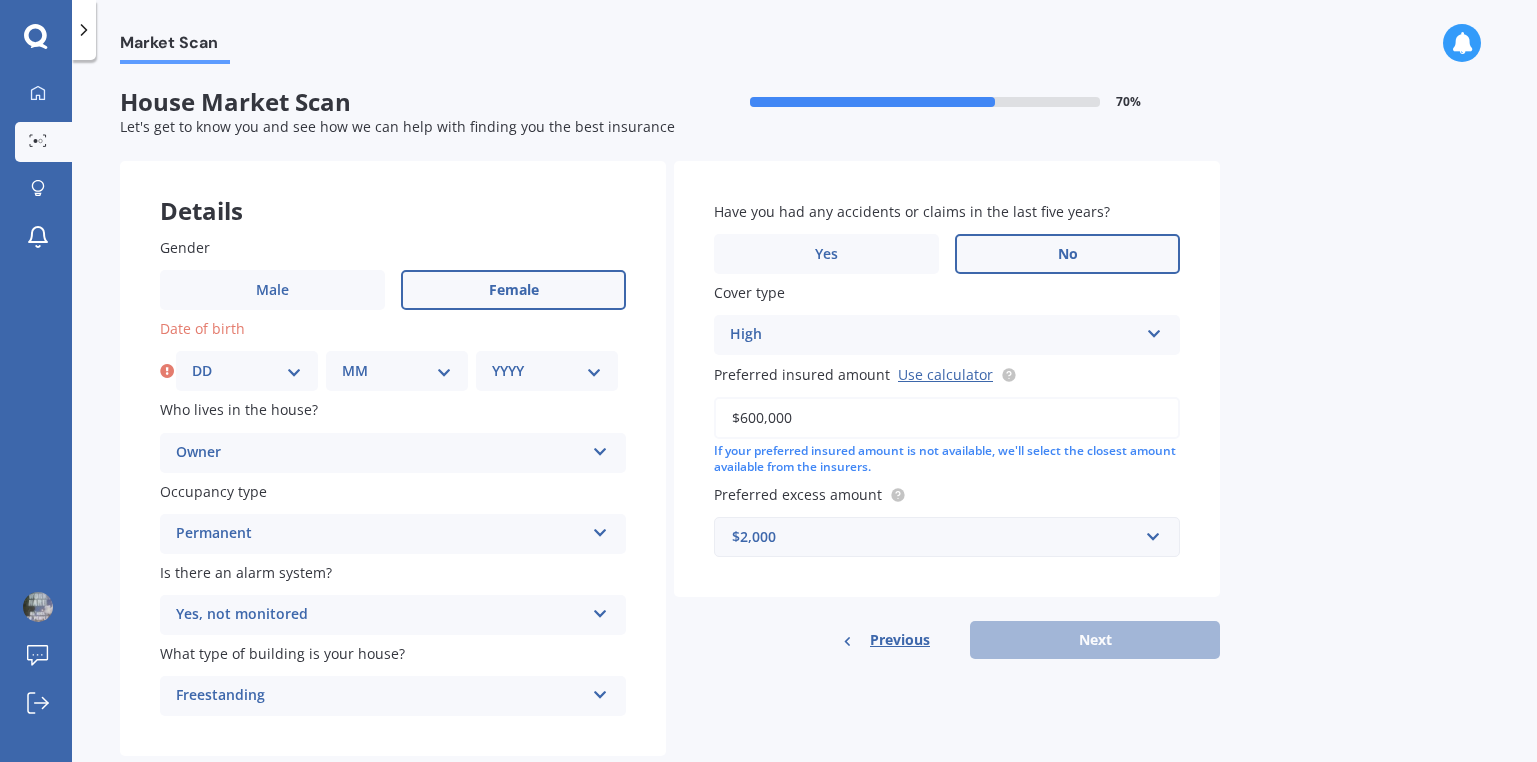 click on "YYYY 2009 2008 2007 2006 2005 2004 2003 2002 2001 2000 1999 1998 1997 1996 1995 1994 1993 1992 1991 1990 1989 1988 1987 1986 1985 1984 1983 1982 1981 1980 1979 1978 1977 1976 1975 1974 1973 1972 1971 1970 1969 1968 1967 1966 1965 1964 1963 1962 1961 1960 1959 1958 1957 1956 1955 1954 1953 1952 1951 1950 1949 1948 1947 1946 1945 1944 1943 1942 1941 1940 1939 1938 1937 1936 1935 1934 1933 1932 1931 1930 1929 1928 1927 1926 1925 1924 1923 1922 1921 1920 1919 1918 1917 1916 1915 1914 1913 1912 1911 1910" at bounding box center [547, 371] 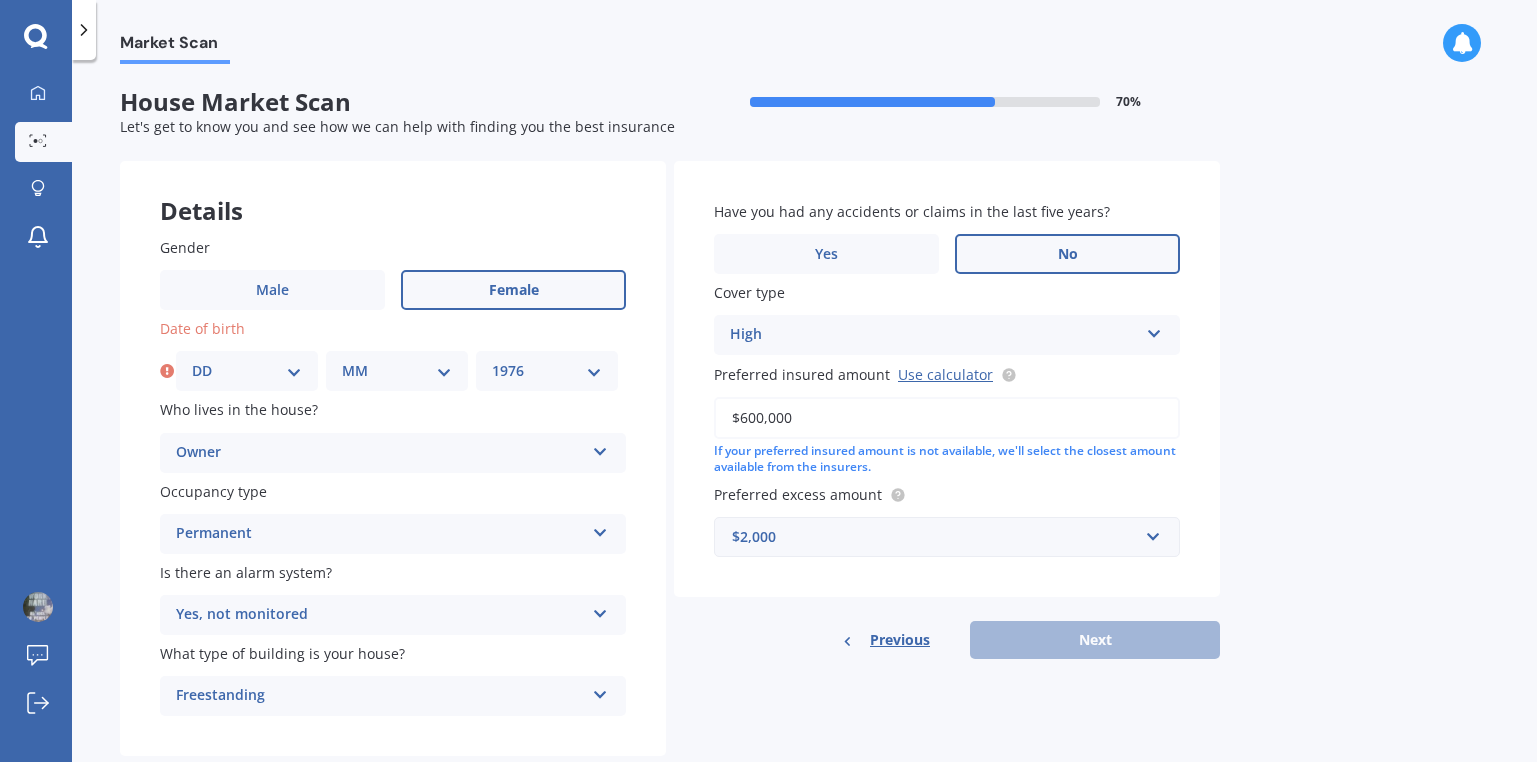 click on "MM 01 02 03 04 05 06 07 08 09 10 11 12" at bounding box center (397, 371) 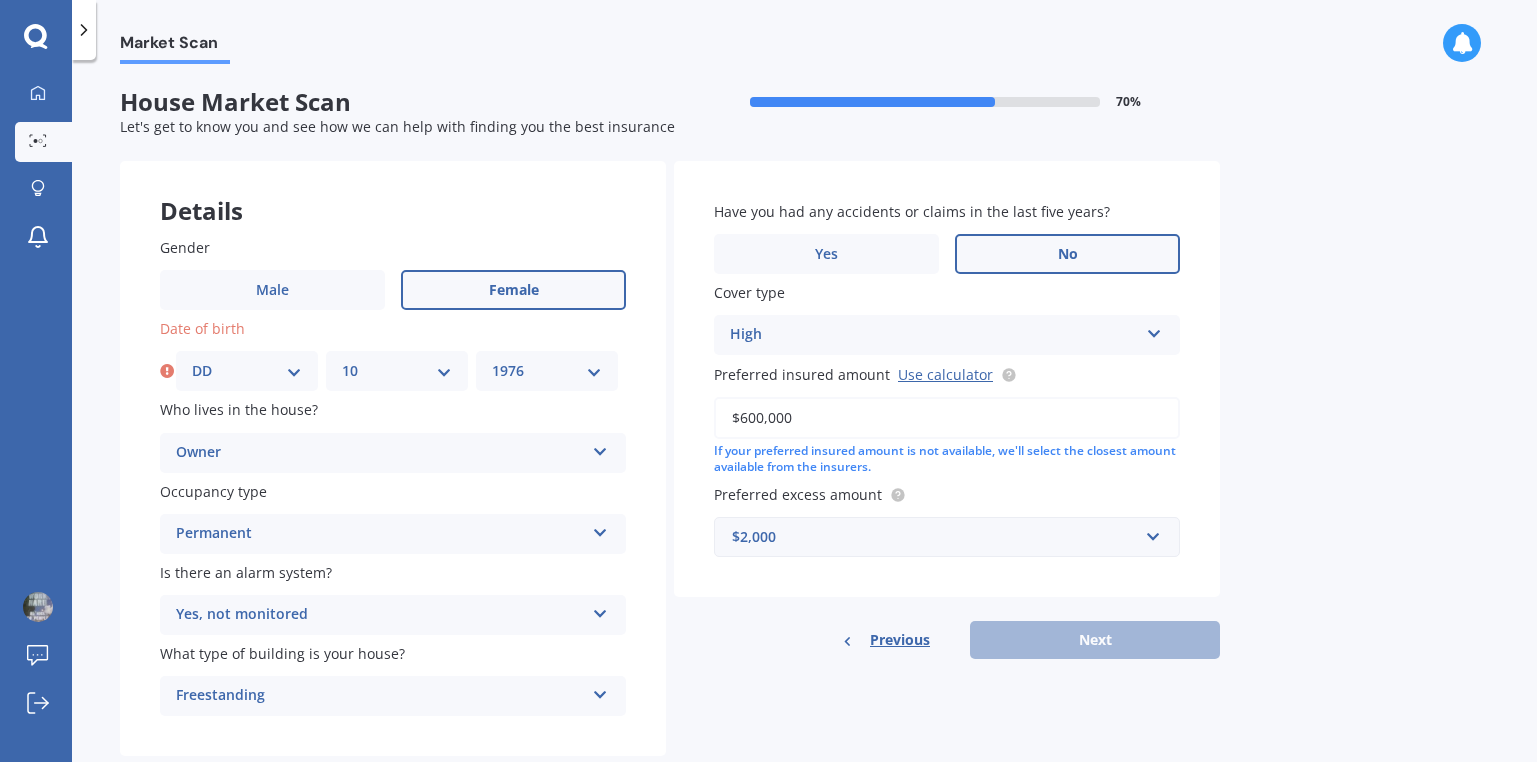 click on "DD 01 02 03 04 05 06 07 08 09 10 11 12 13 14 15 16 17 18 19 20 21 22 23 24 25 26 27 28 29 30 31" at bounding box center (247, 371) 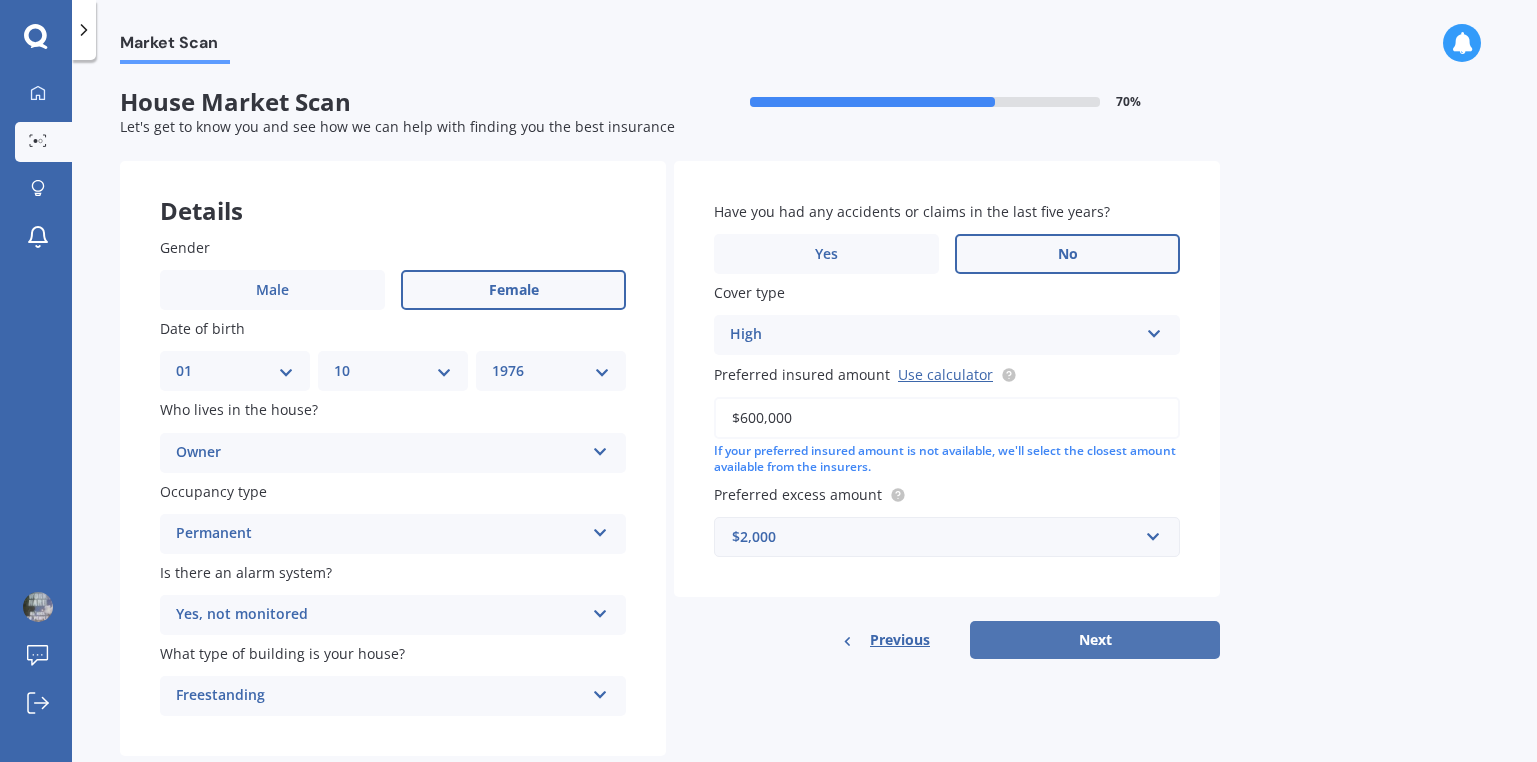 click on "Next" at bounding box center (1095, 640) 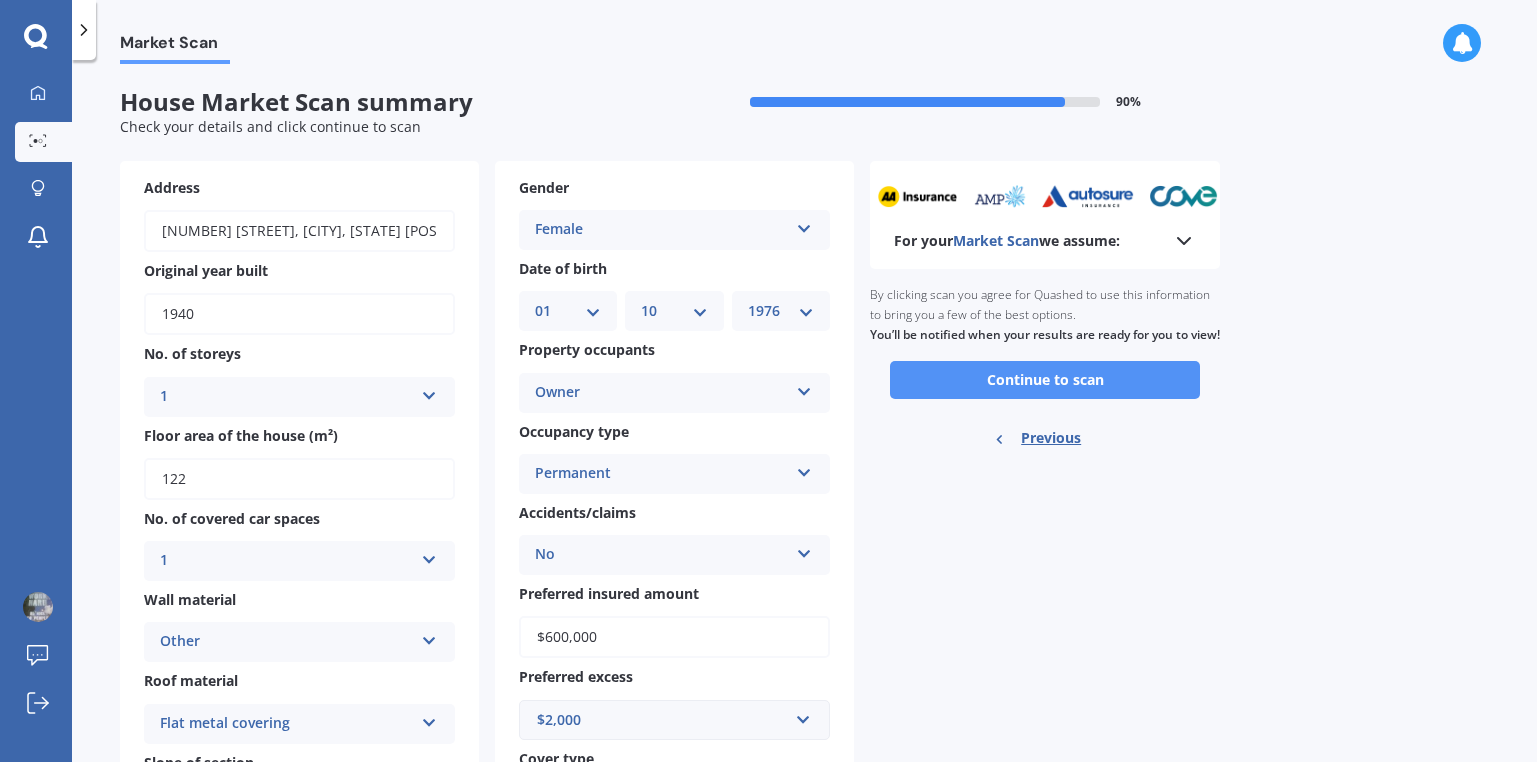 click on "Continue to scan" at bounding box center (1045, 380) 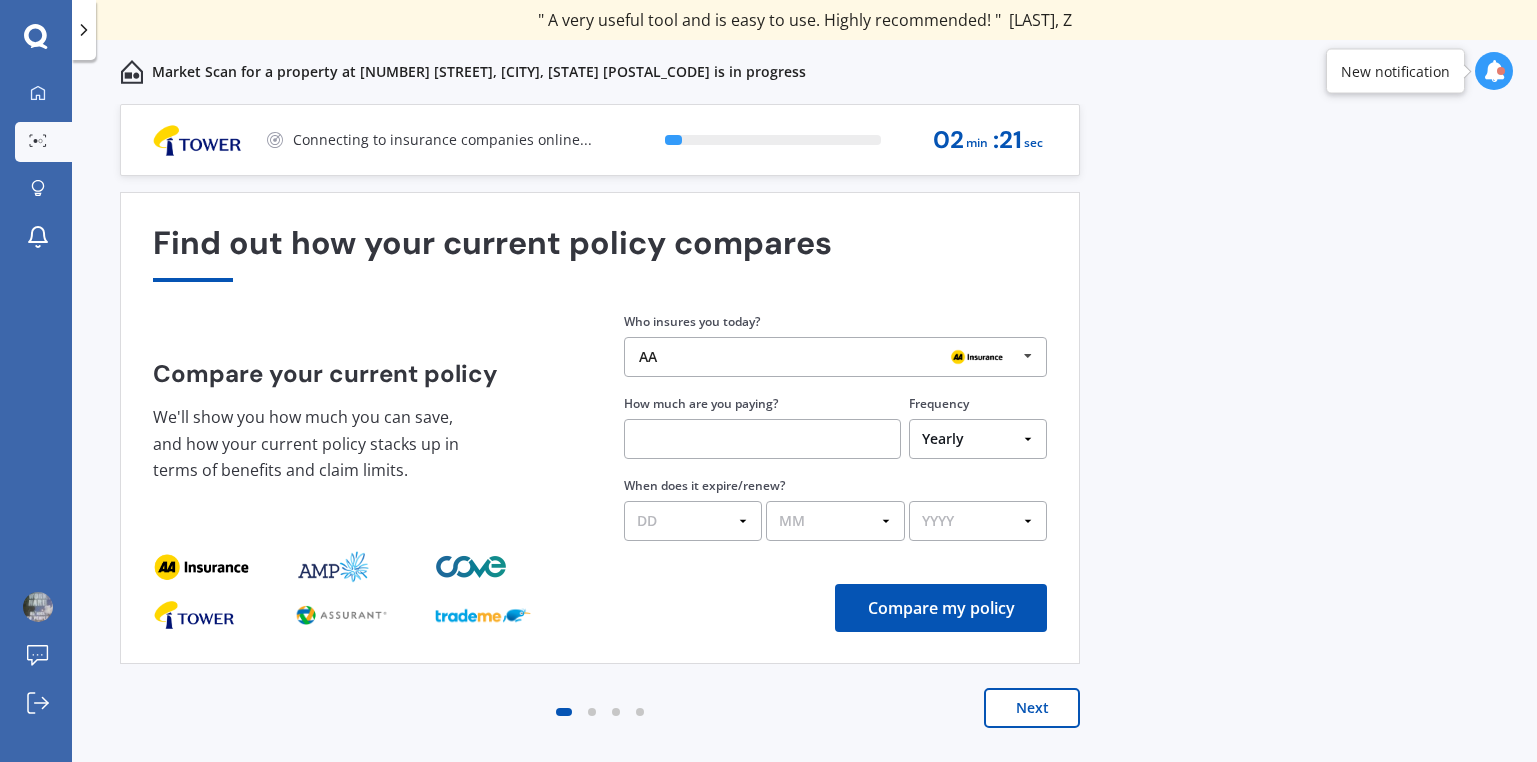 click at bounding box center [762, 439] 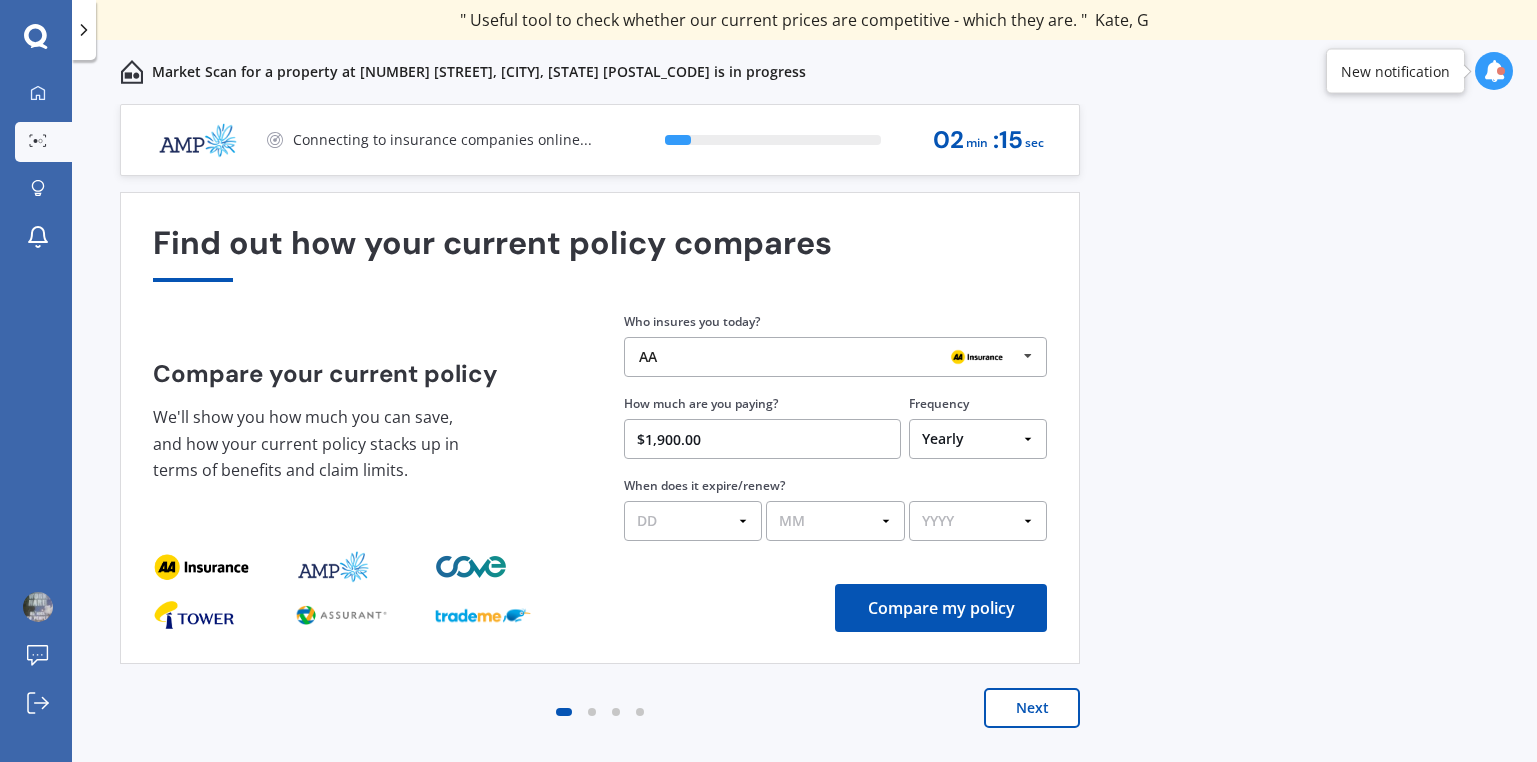 type on "$1,900.00" 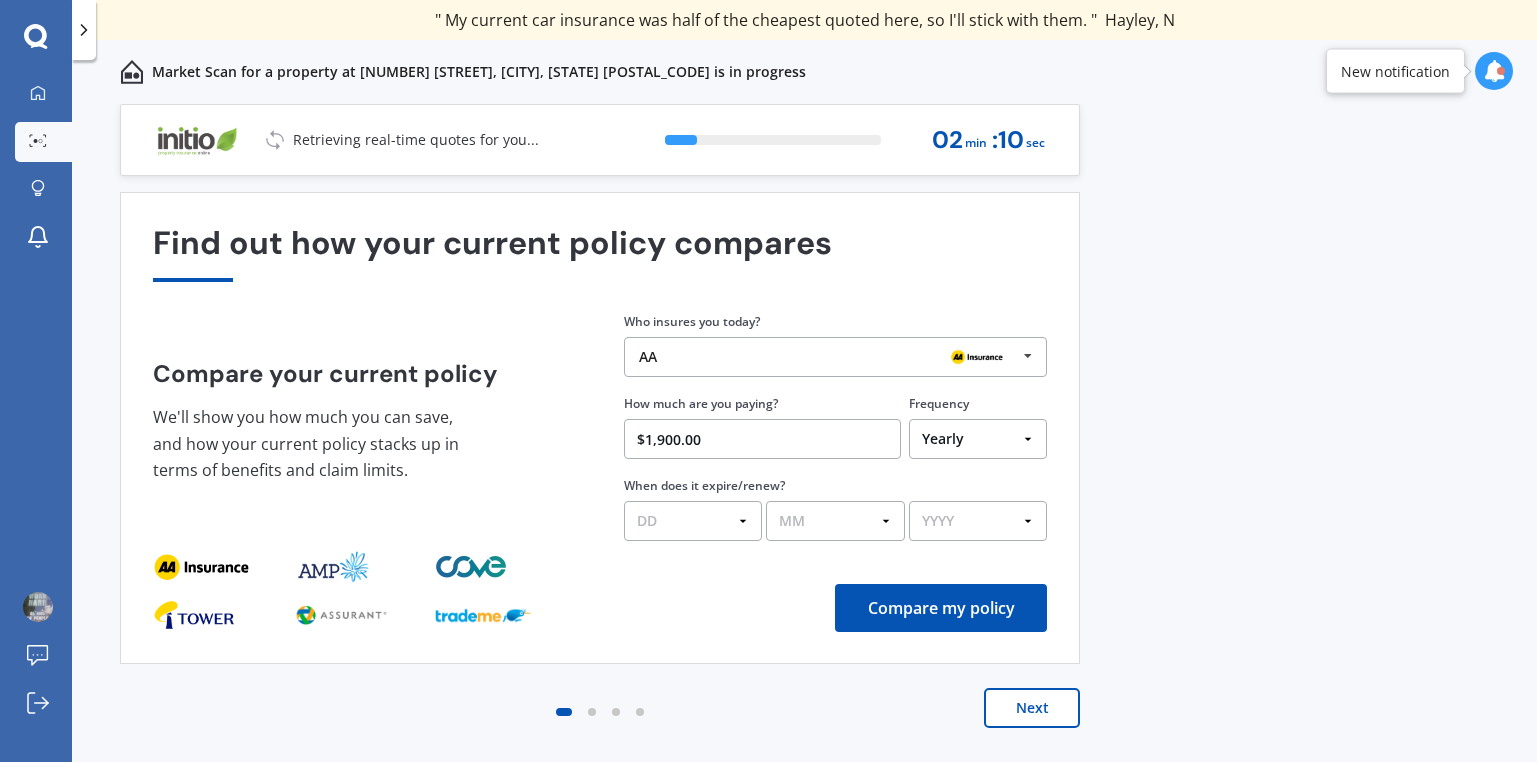 select on "28" 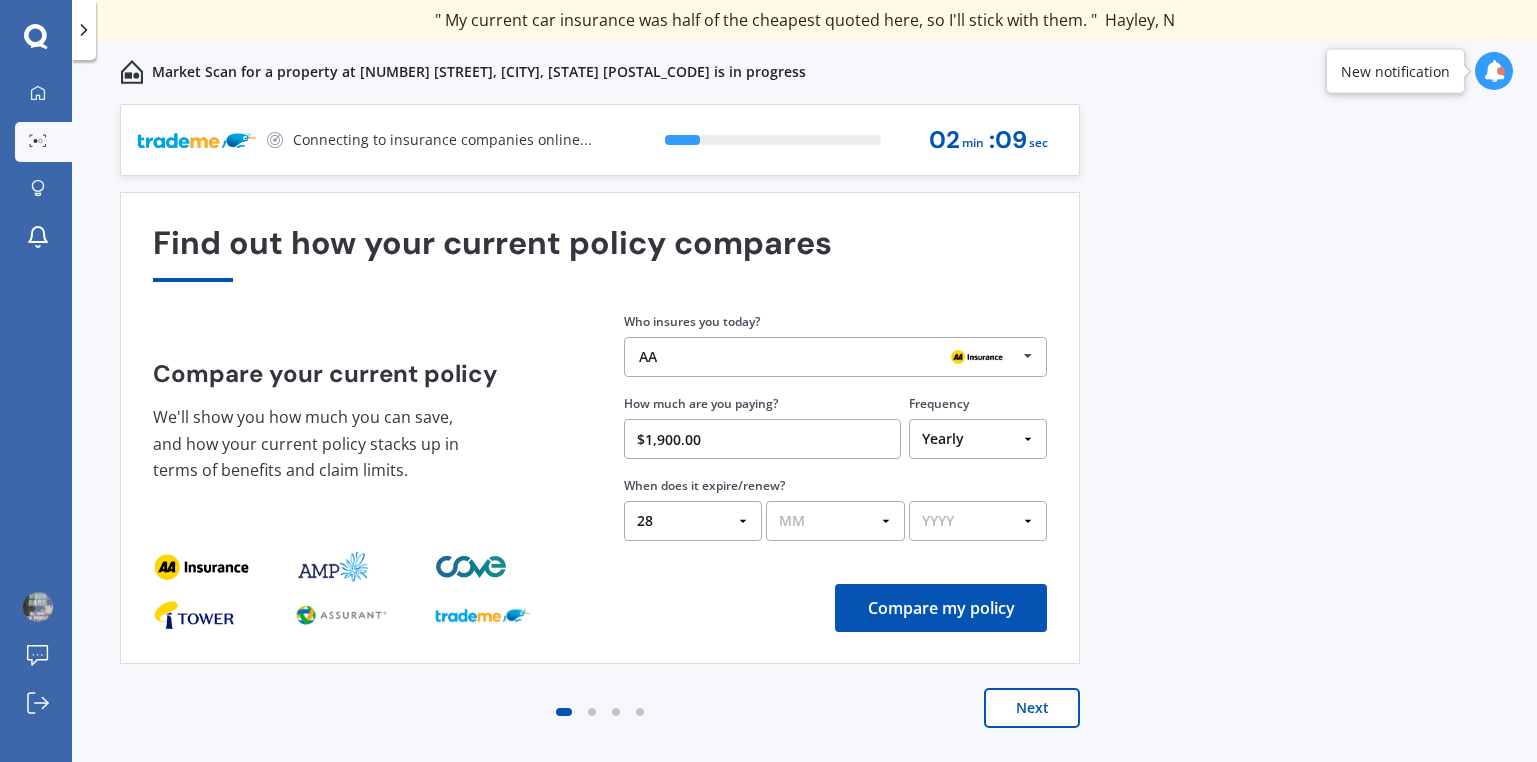 click on "MM 01 02 03 04 05 06 07 08 09 10 11 12" at bounding box center (835, 521) 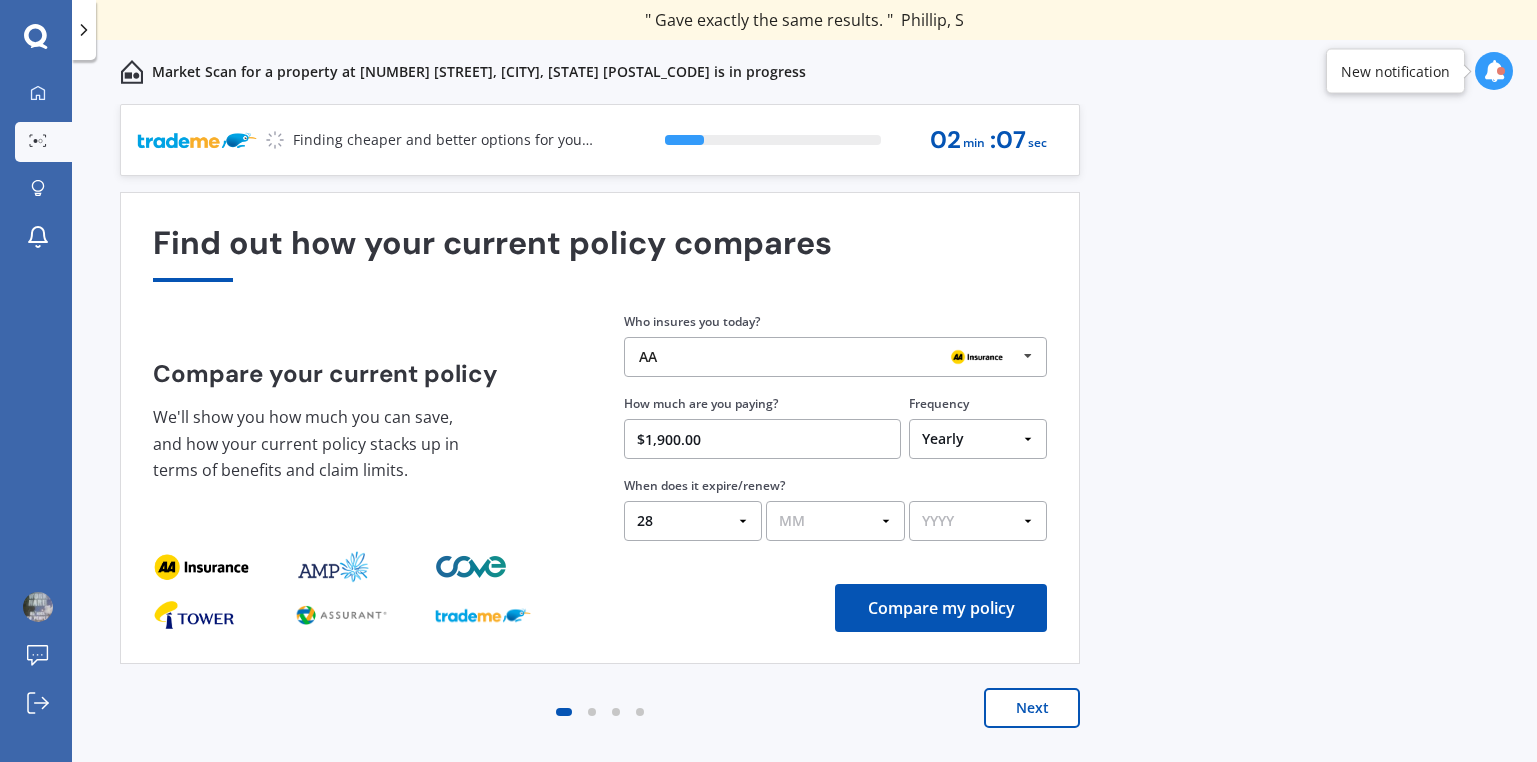 select on "08" 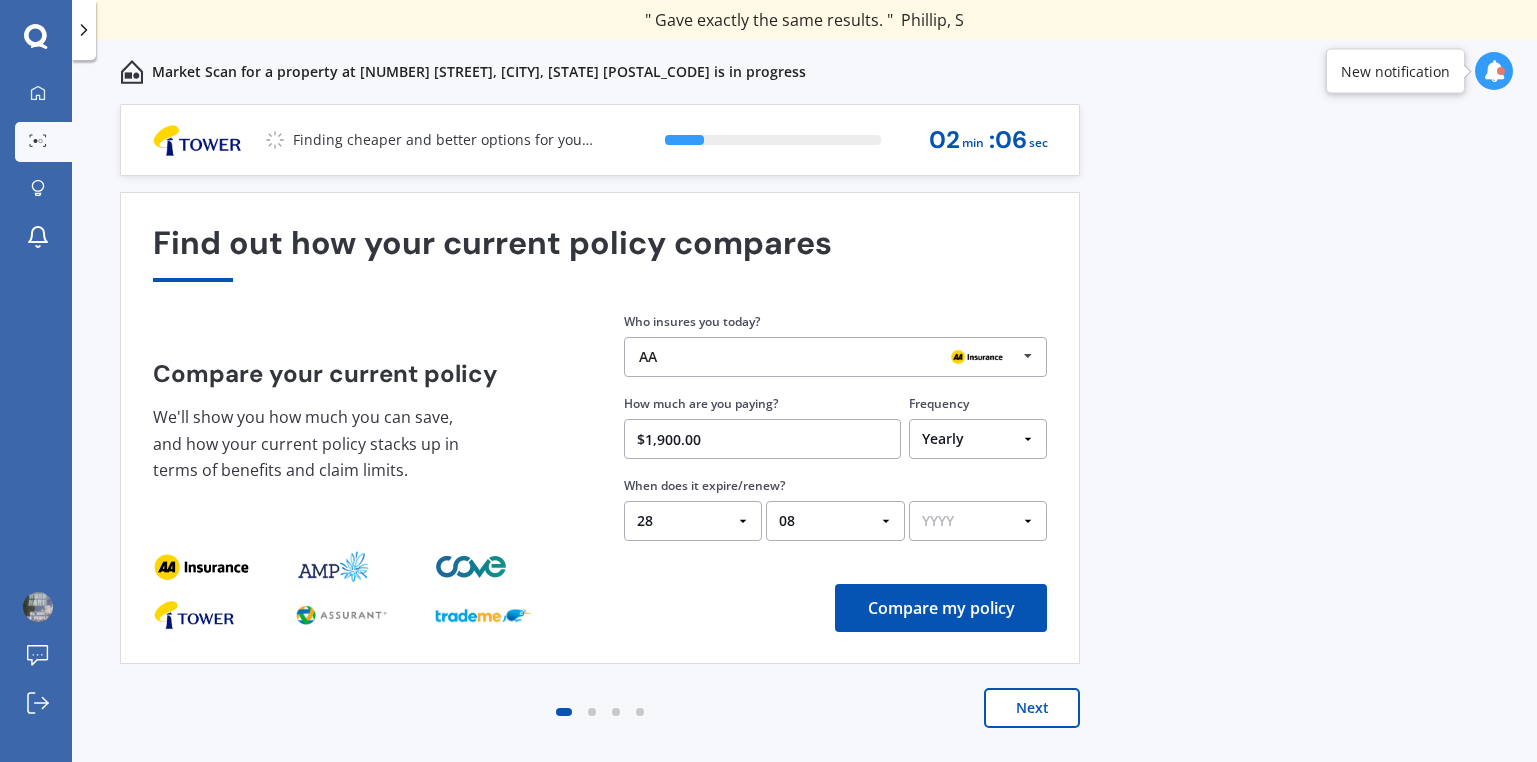 click on "YYYY 2026 2025 2024" at bounding box center (978, 521) 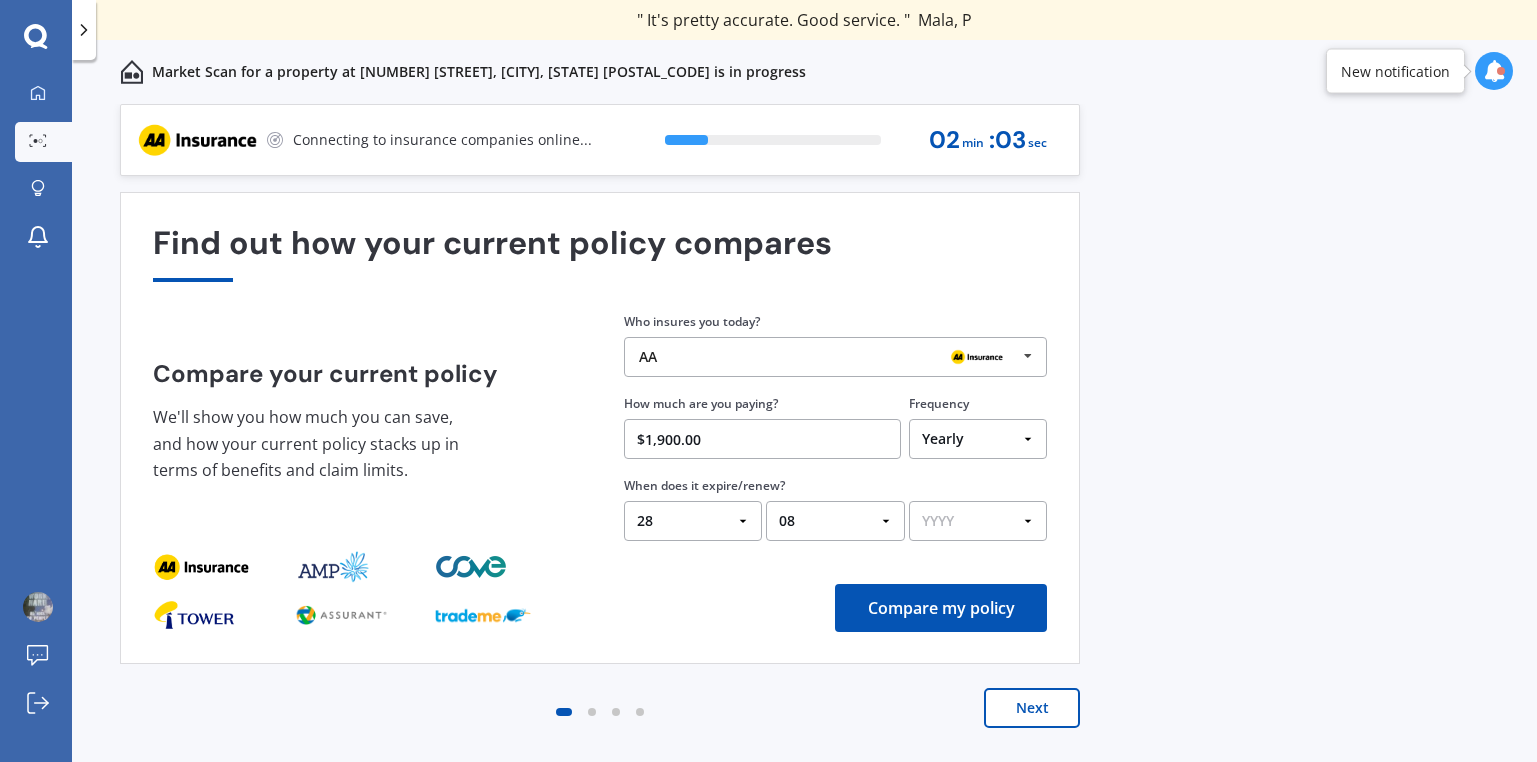 select on "2025" 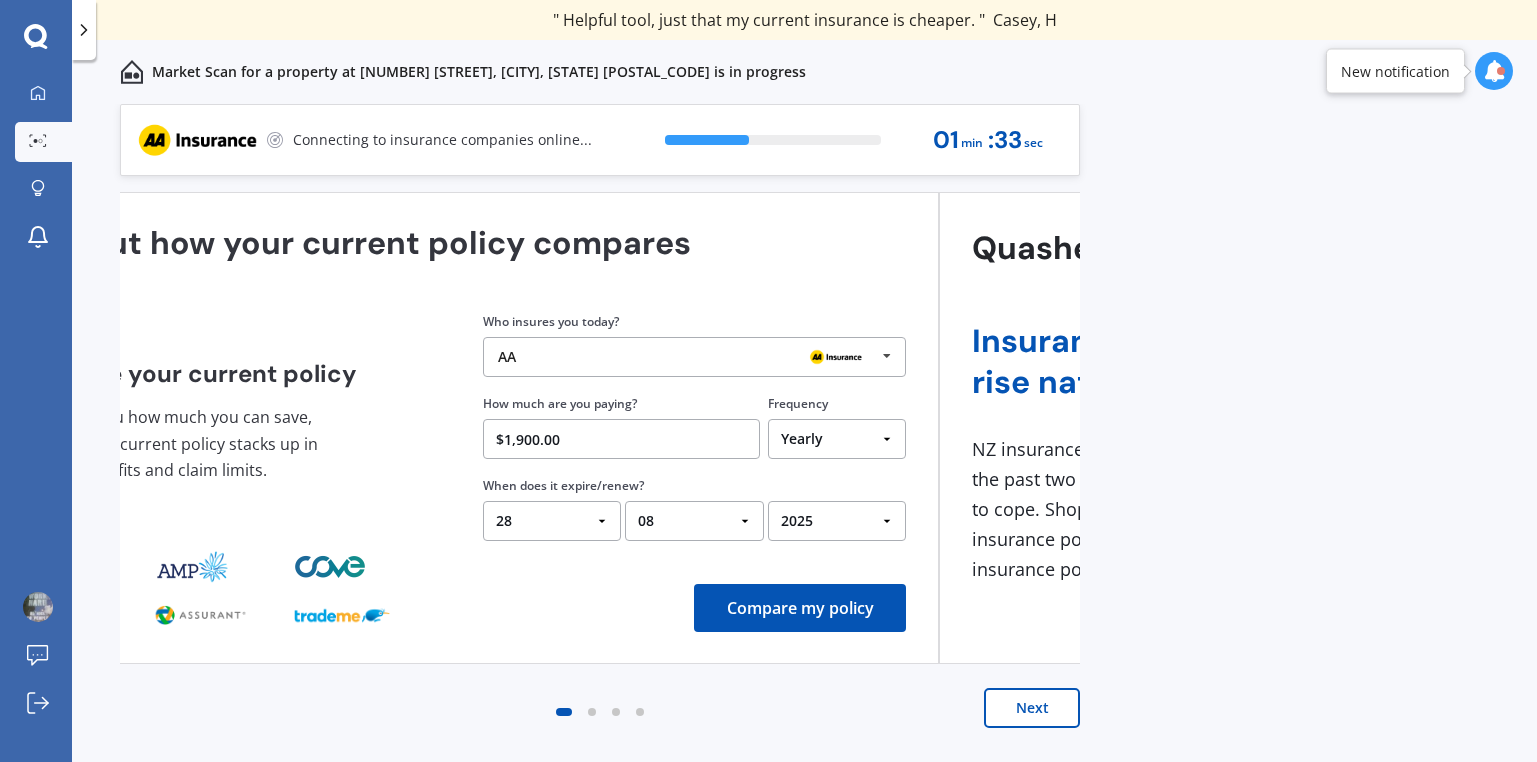 drag, startPoint x: 721, startPoint y: 441, endPoint x: 580, endPoint y: 436, distance: 141.08862 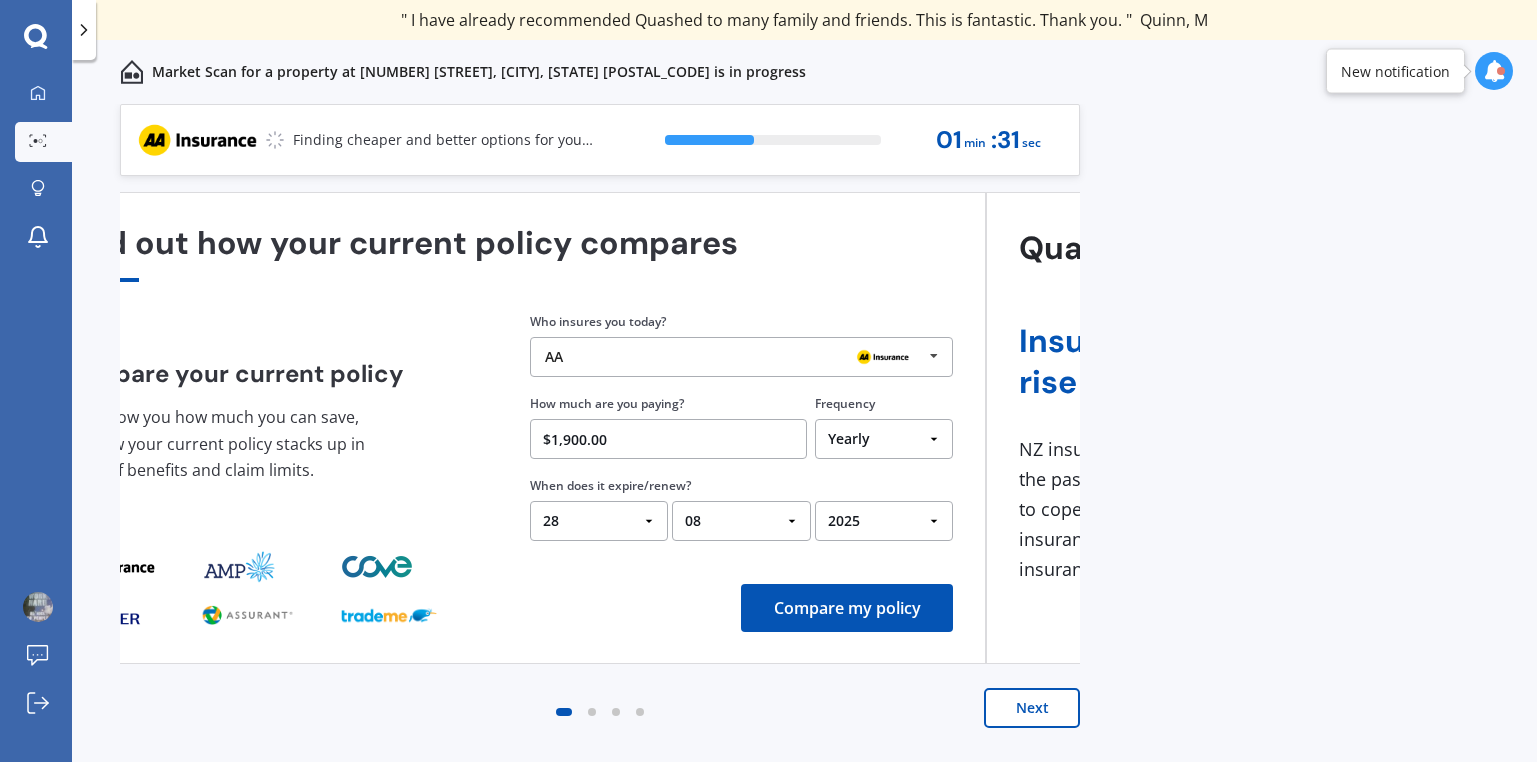 drag, startPoint x: 709, startPoint y: 437, endPoint x: 616, endPoint y: 423, distance: 94.04786 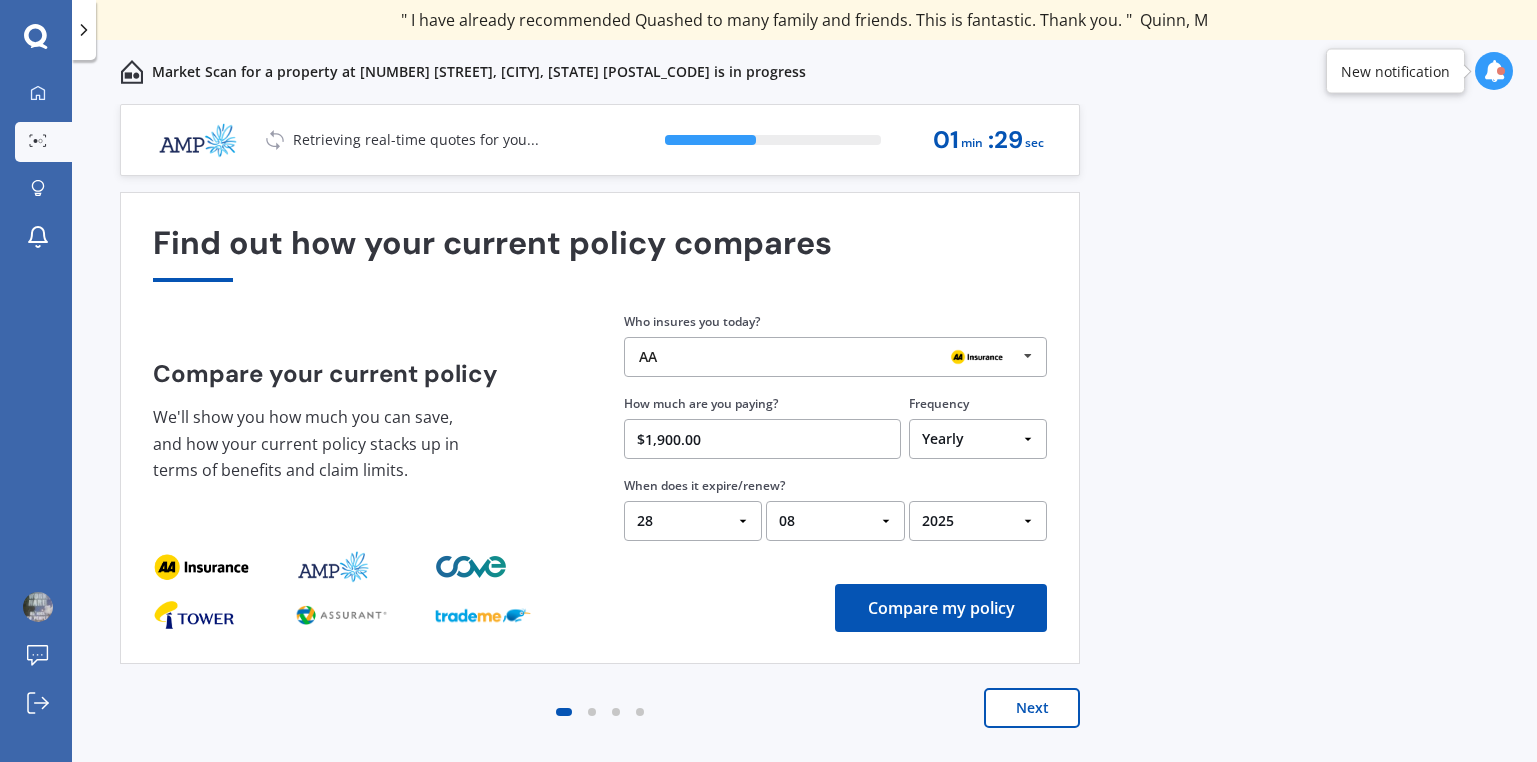 paste on "16.51" 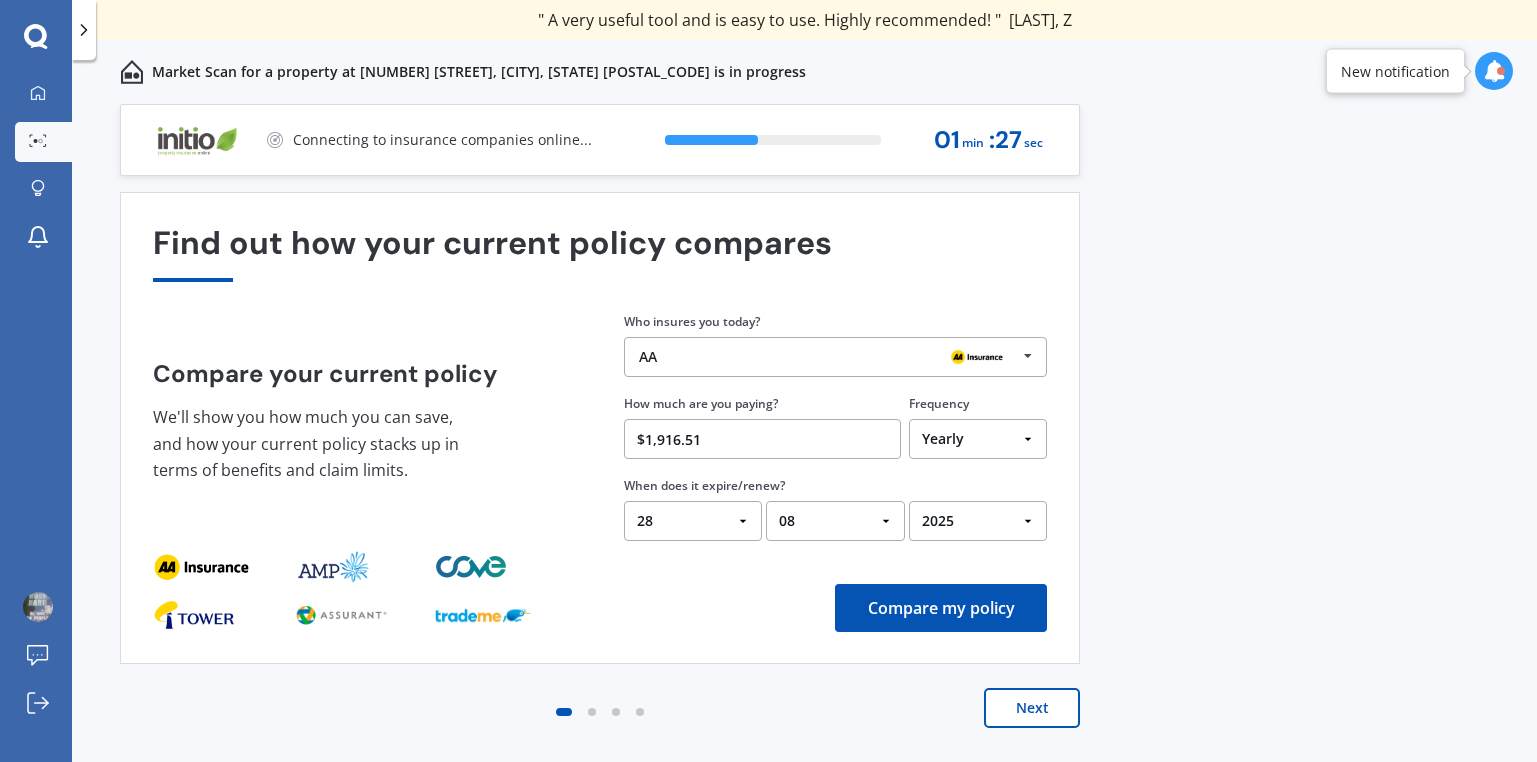type on "$1,916.51" 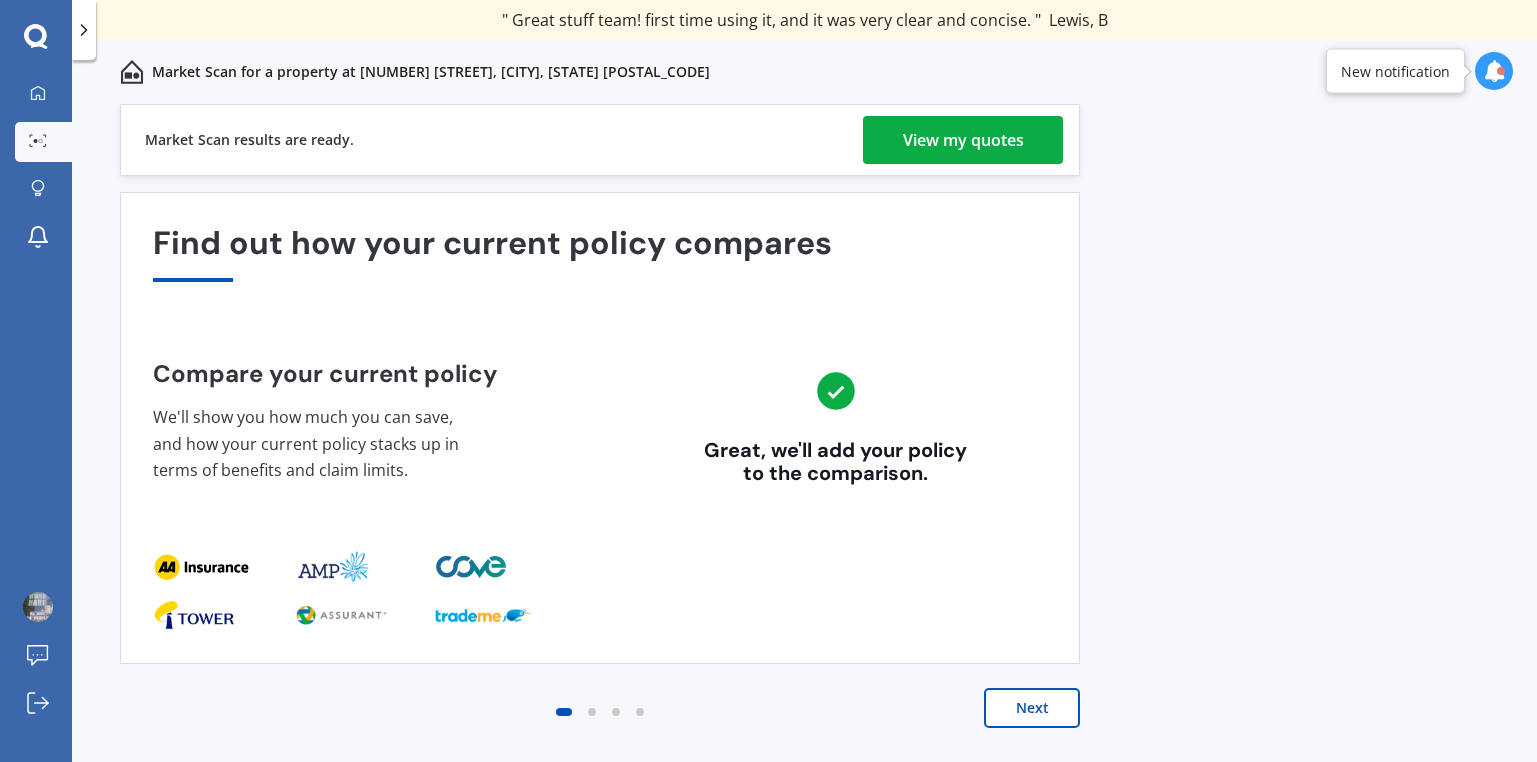 click on "View my quotes" at bounding box center (963, 140) 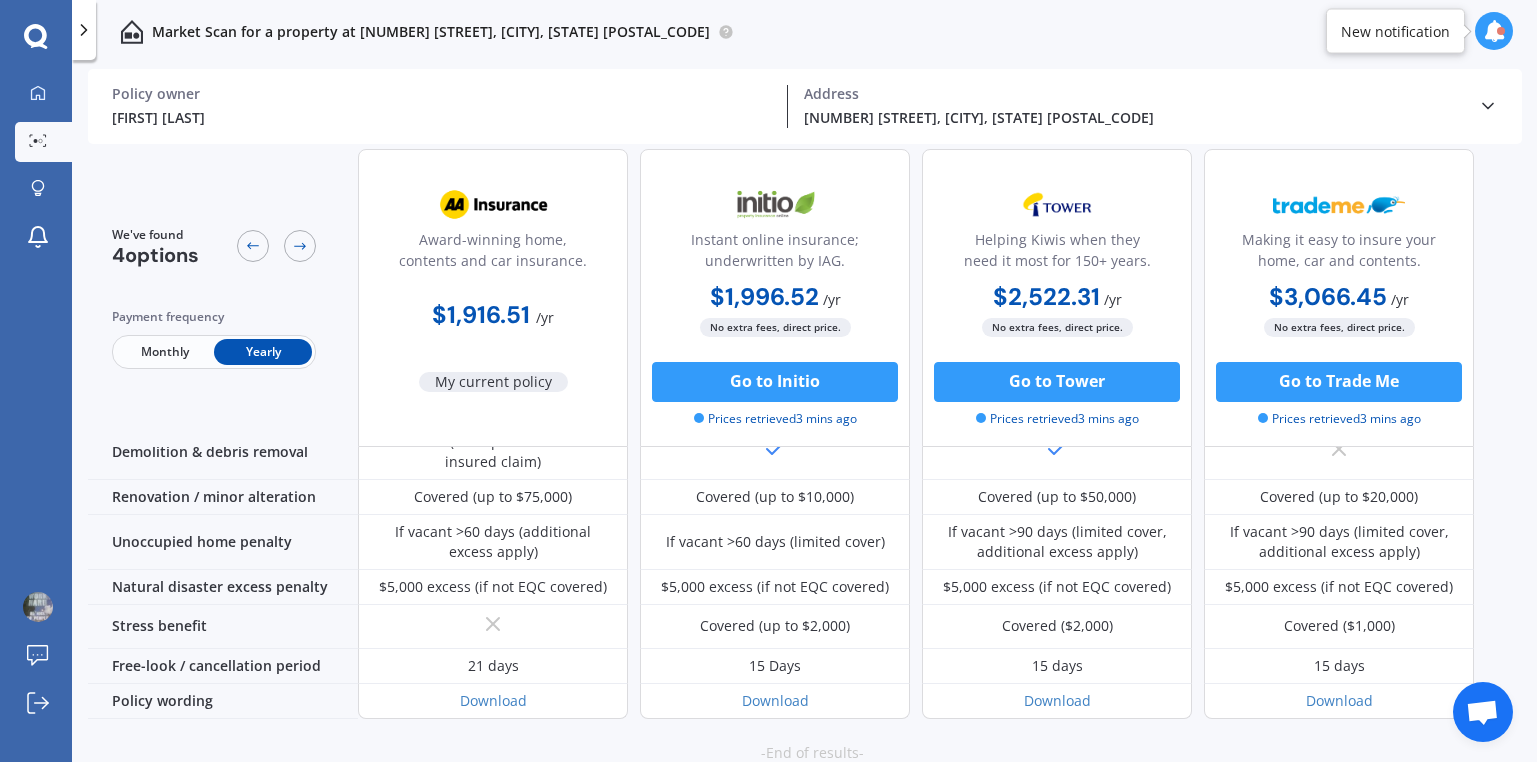 scroll, scrollTop: 878, scrollLeft: 0, axis: vertical 